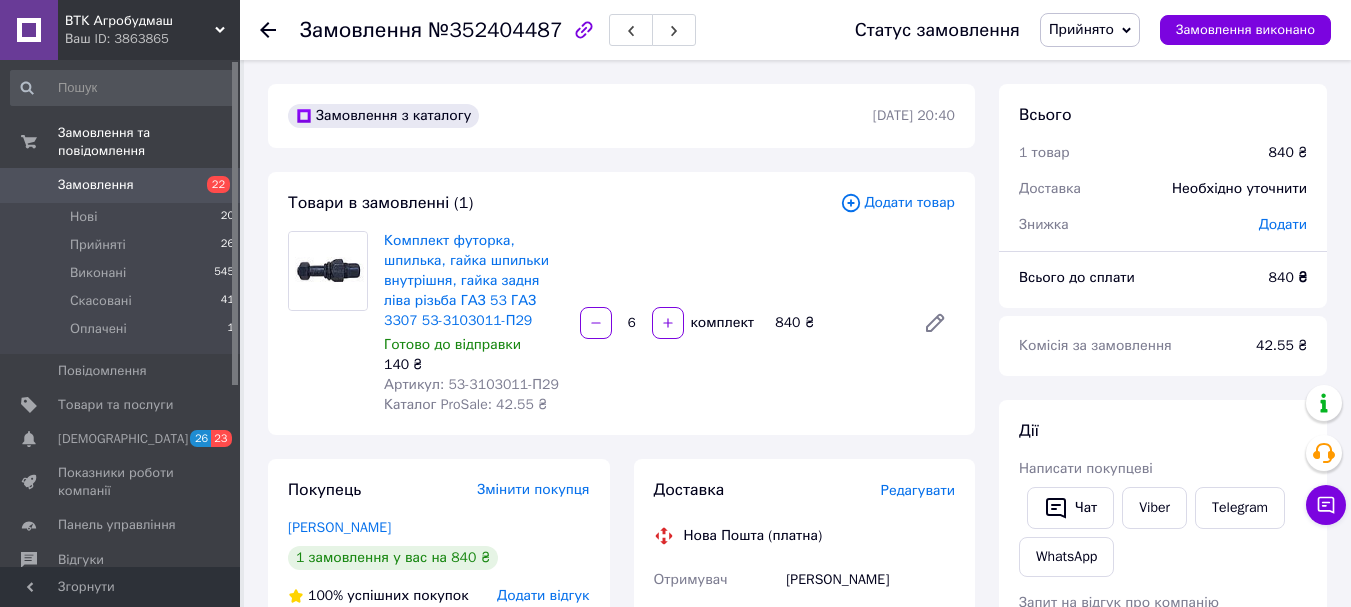 scroll, scrollTop: 360, scrollLeft: 0, axis: vertical 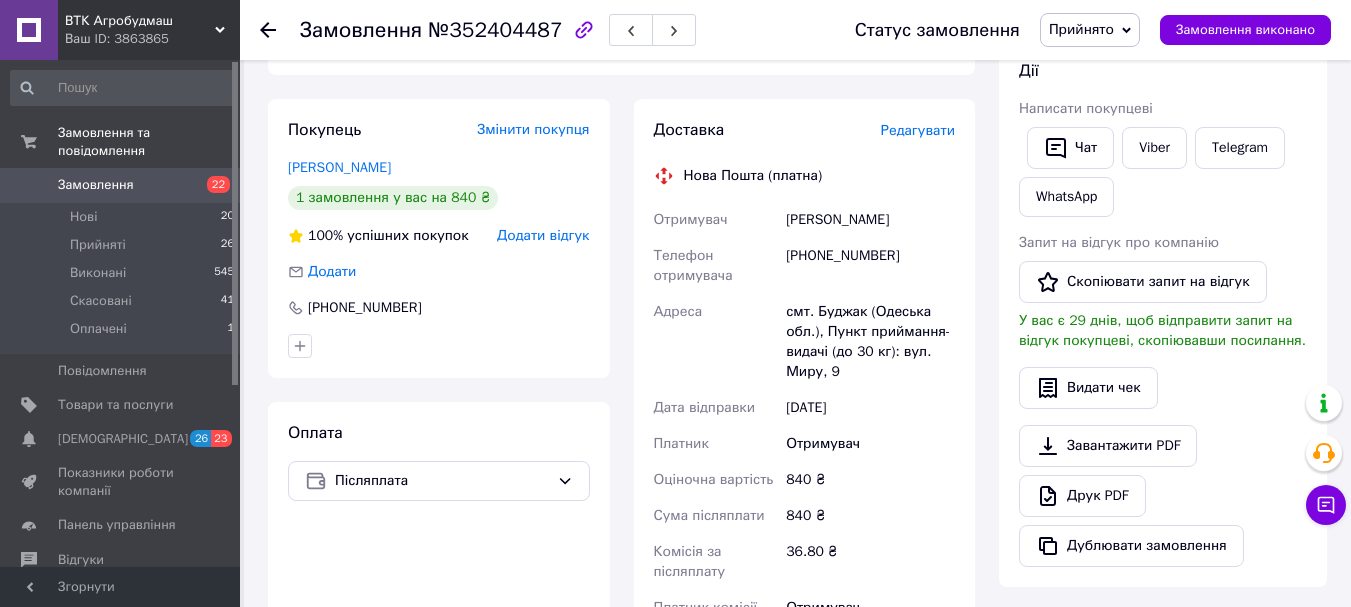 click 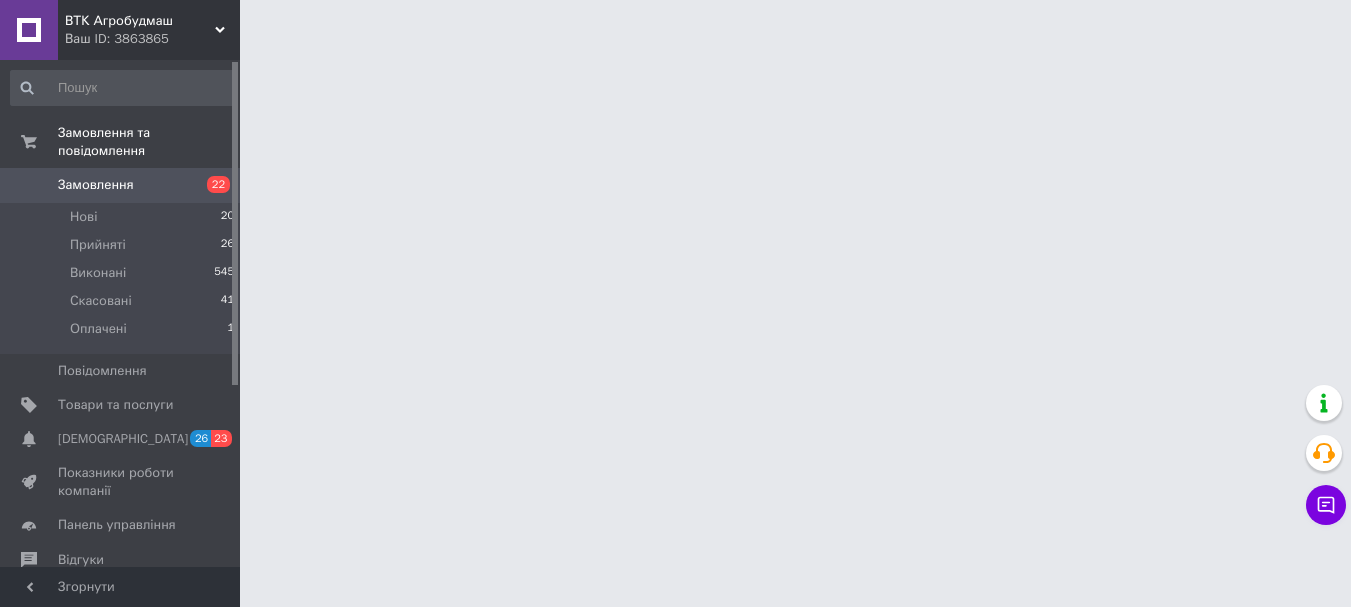 scroll, scrollTop: 0, scrollLeft: 0, axis: both 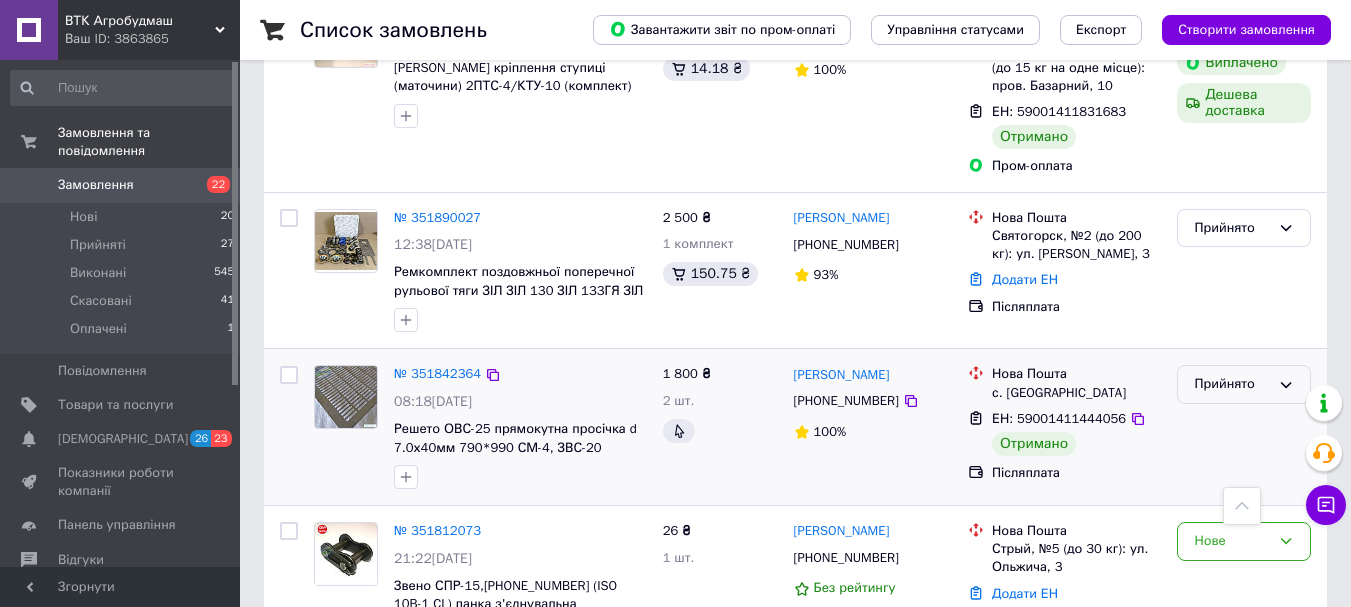 click on "Прийнято" at bounding box center [1244, 384] 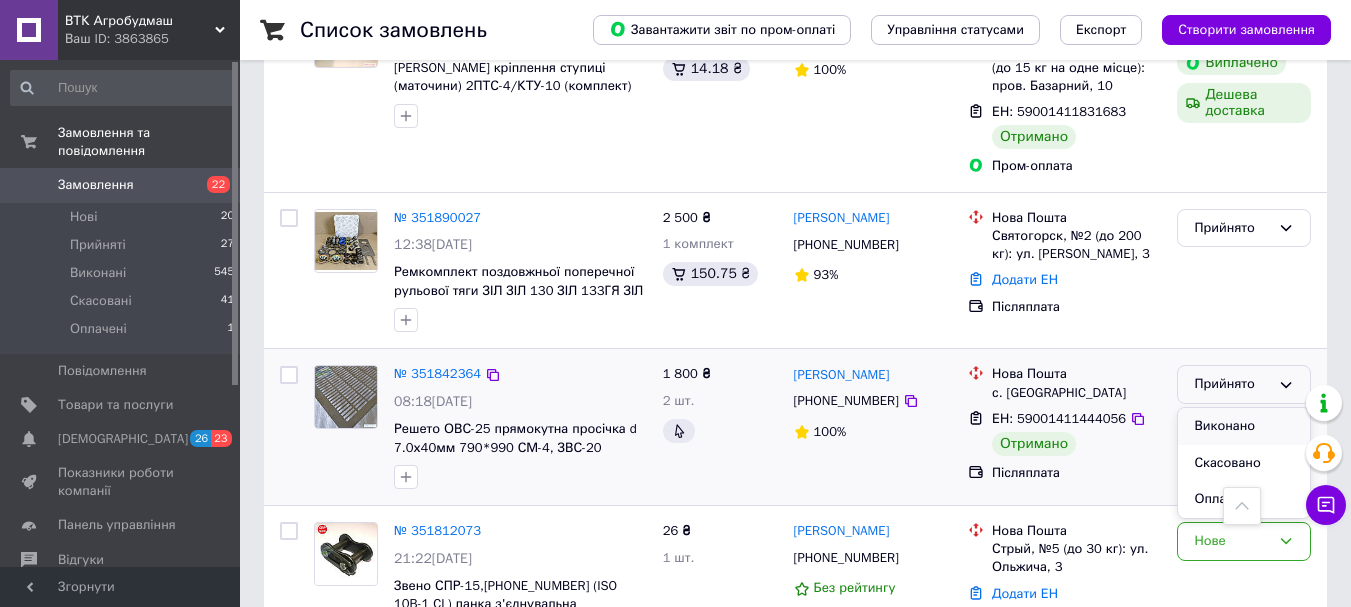 click on "Виконано" at bounding box center (1244, 426) 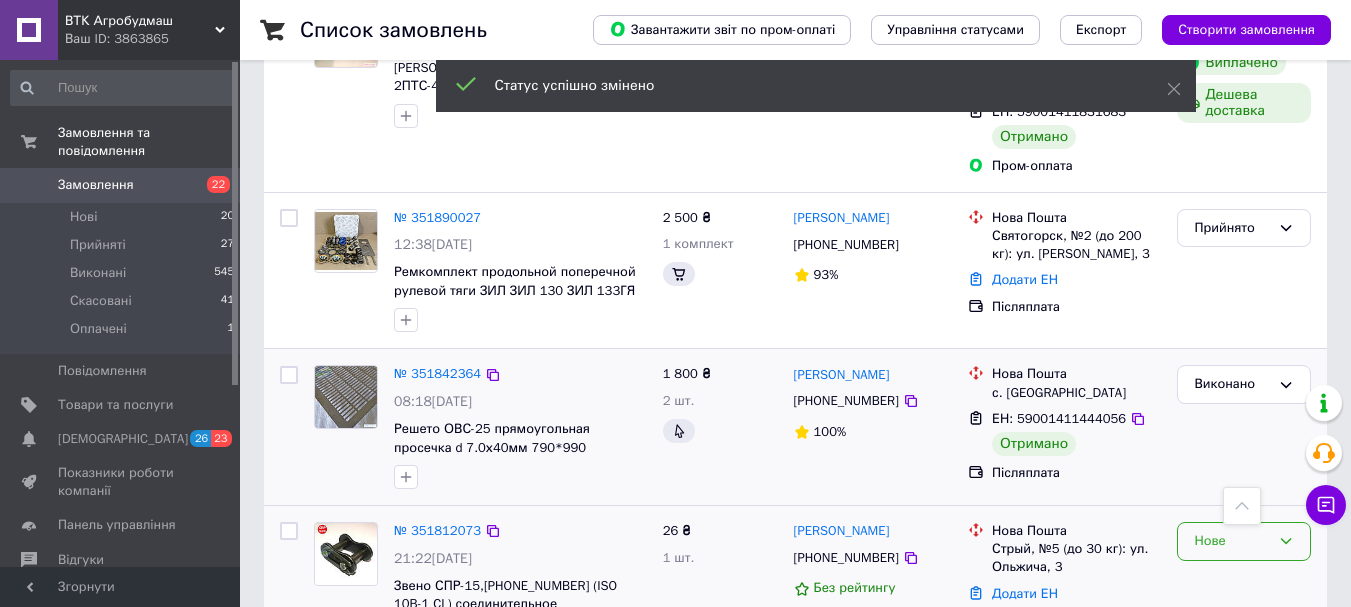 click on "Нове" at bounding box center (1244, 541) 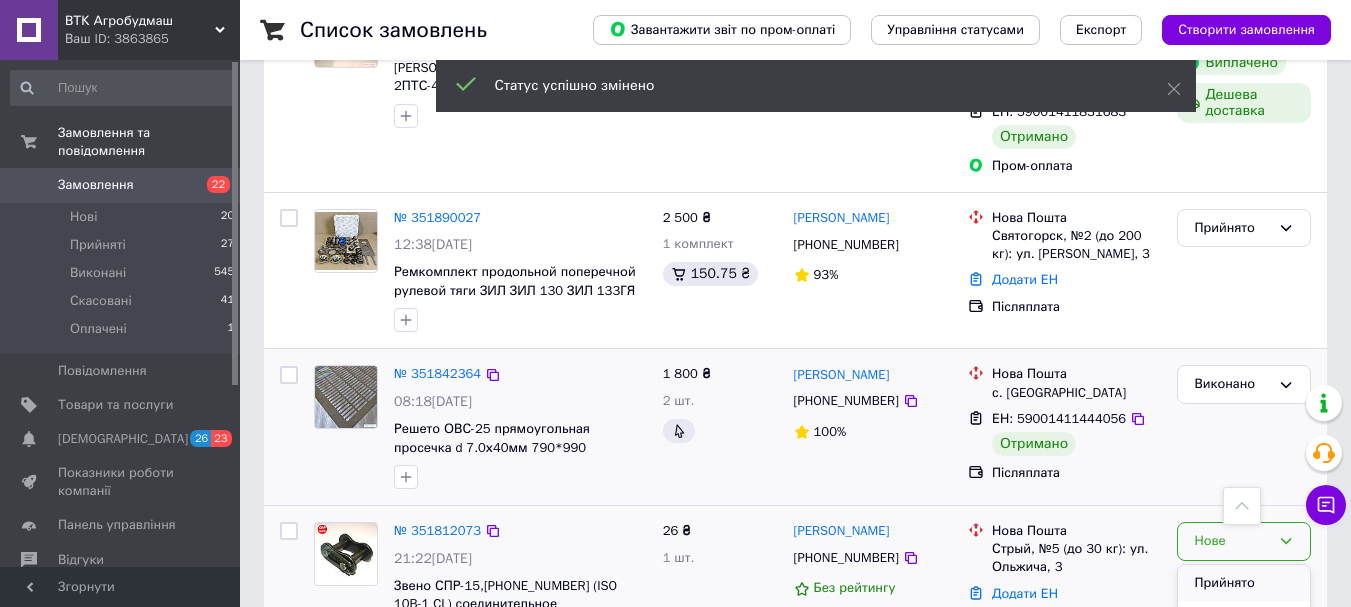 click on "Прийнято" at bounding box center (1244, 583) 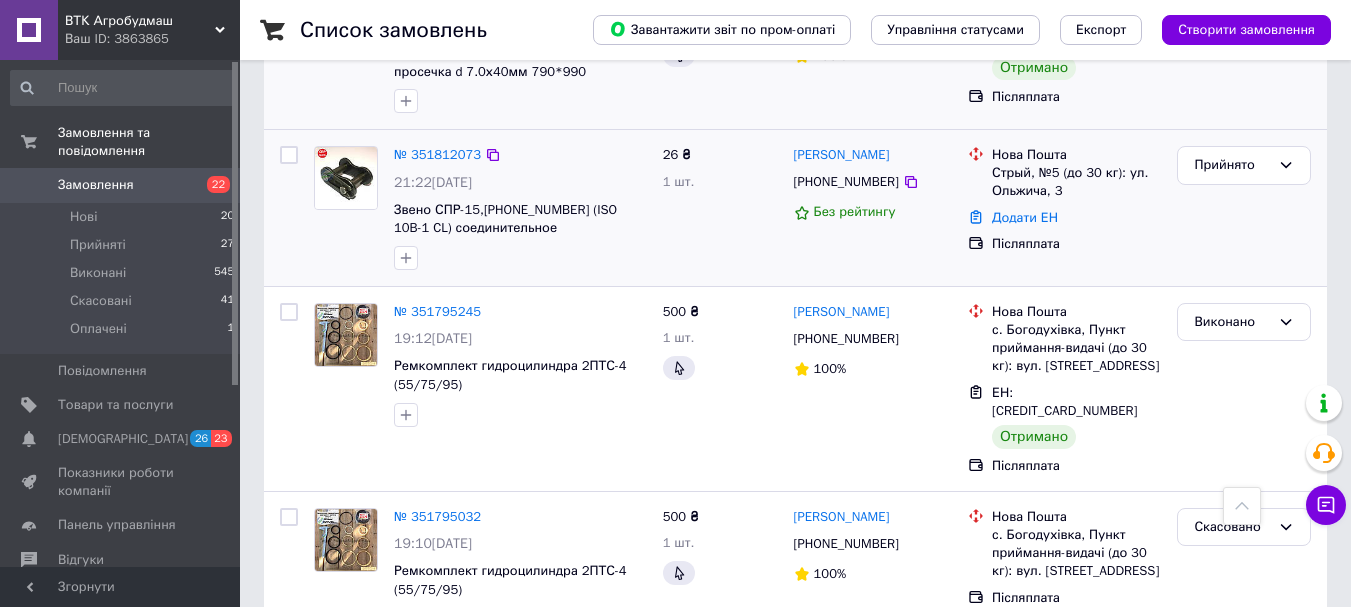 scroll, scrollTop: 3234, scrollLeft: 0, axis: vertical 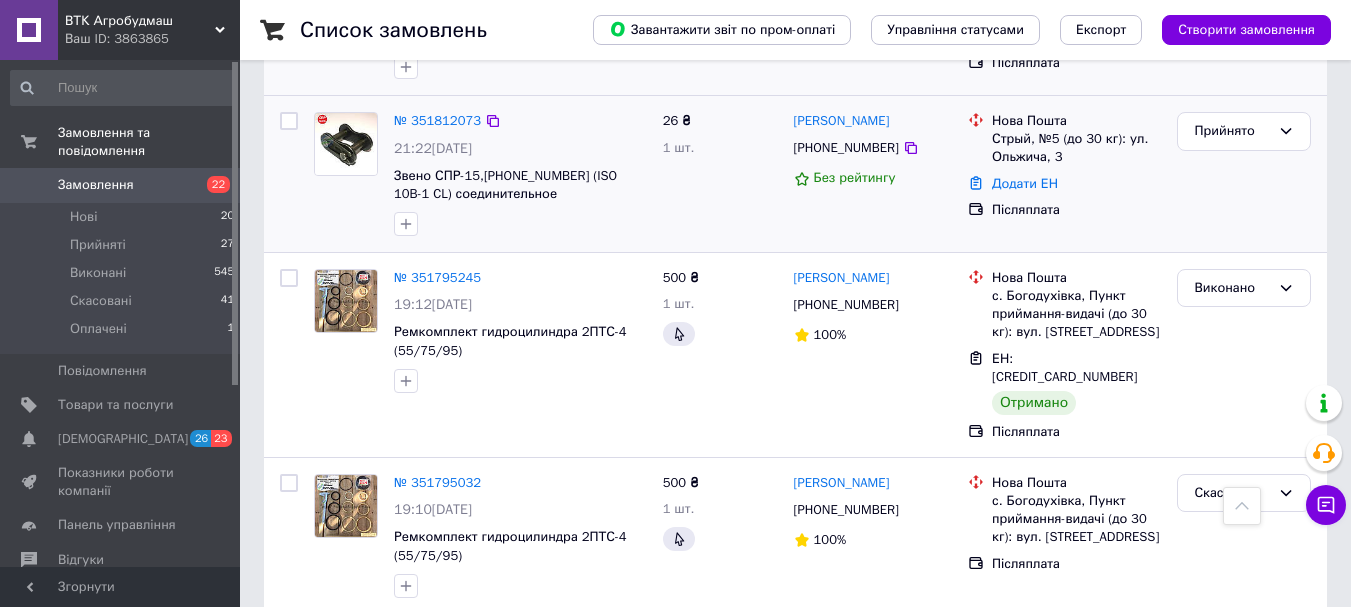 click on "2" at bounding box center [327, 659] 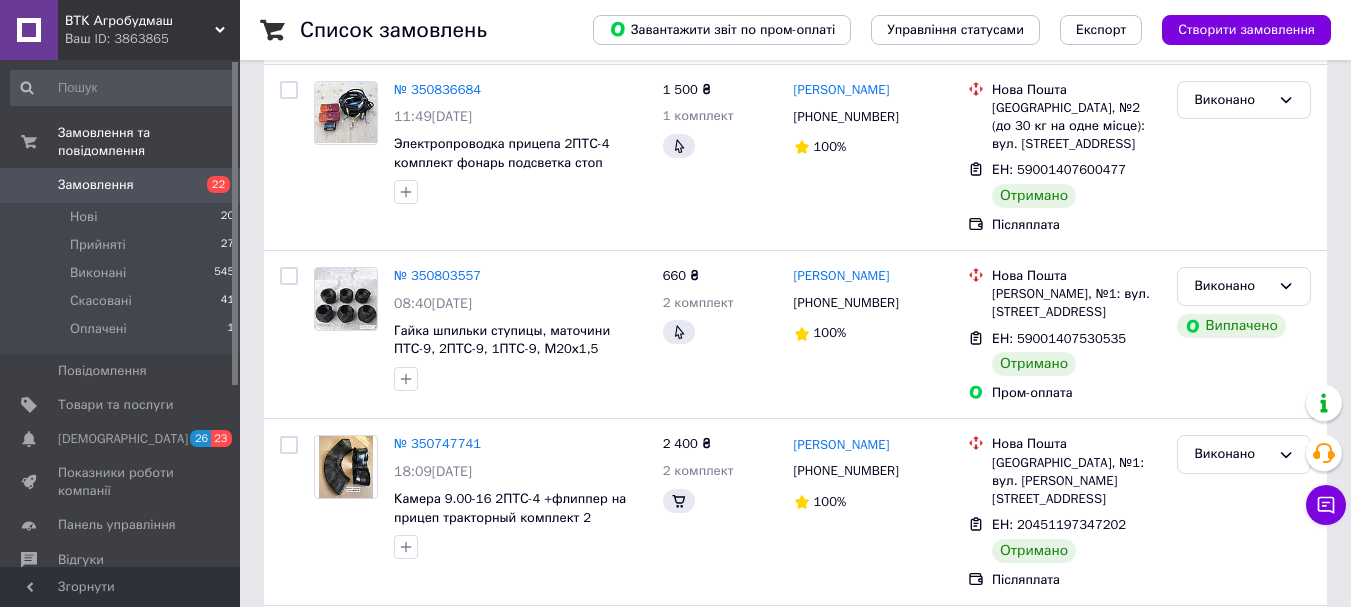scroll, scrollTop: 0, scrollLeft: 0, axis: both 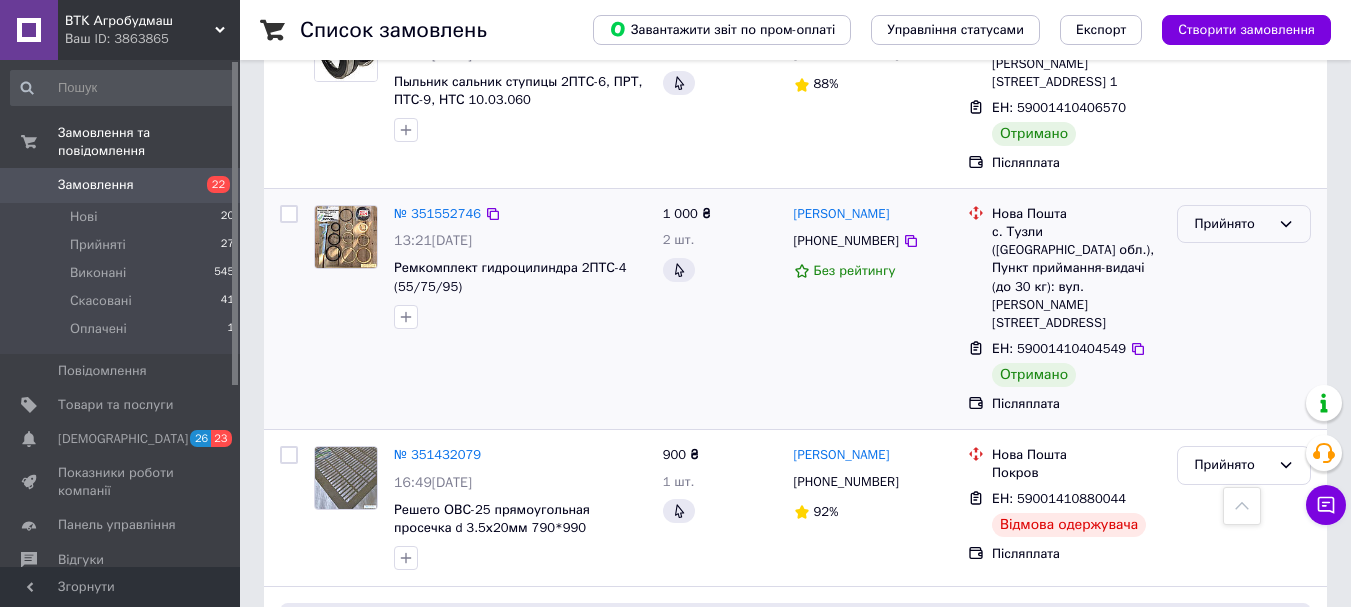click on "Прийнято" at bounding box center [1232, 224] 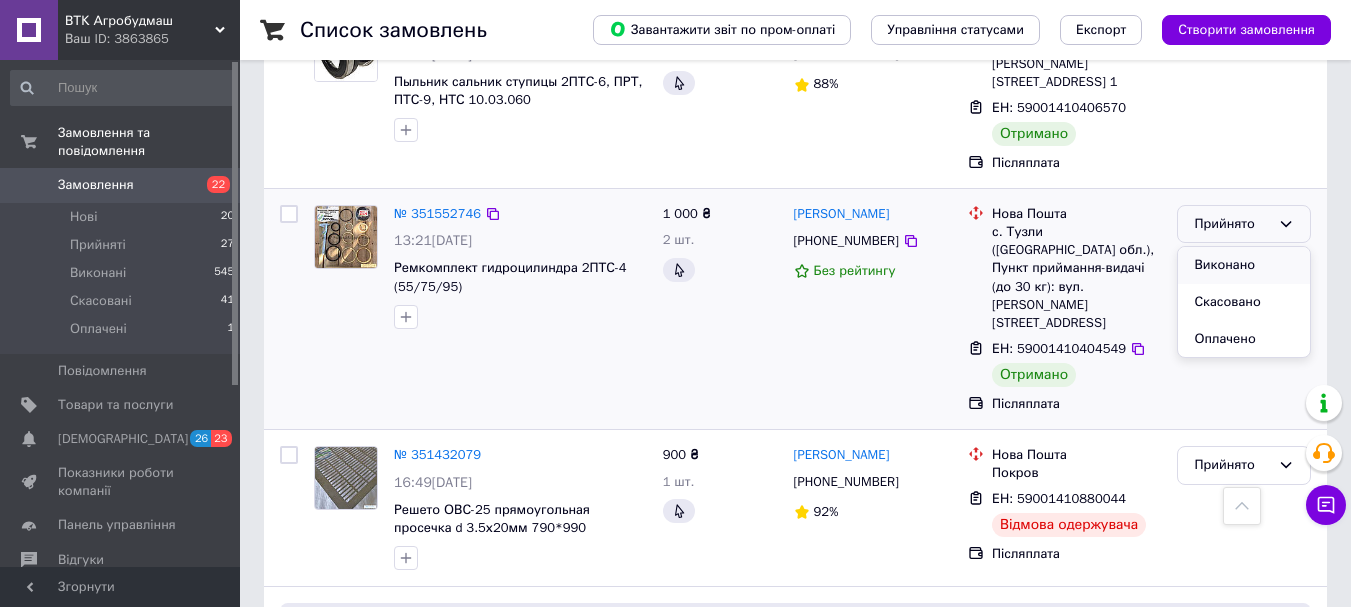 click on "Виконано" at bounding box center (1244, 265) 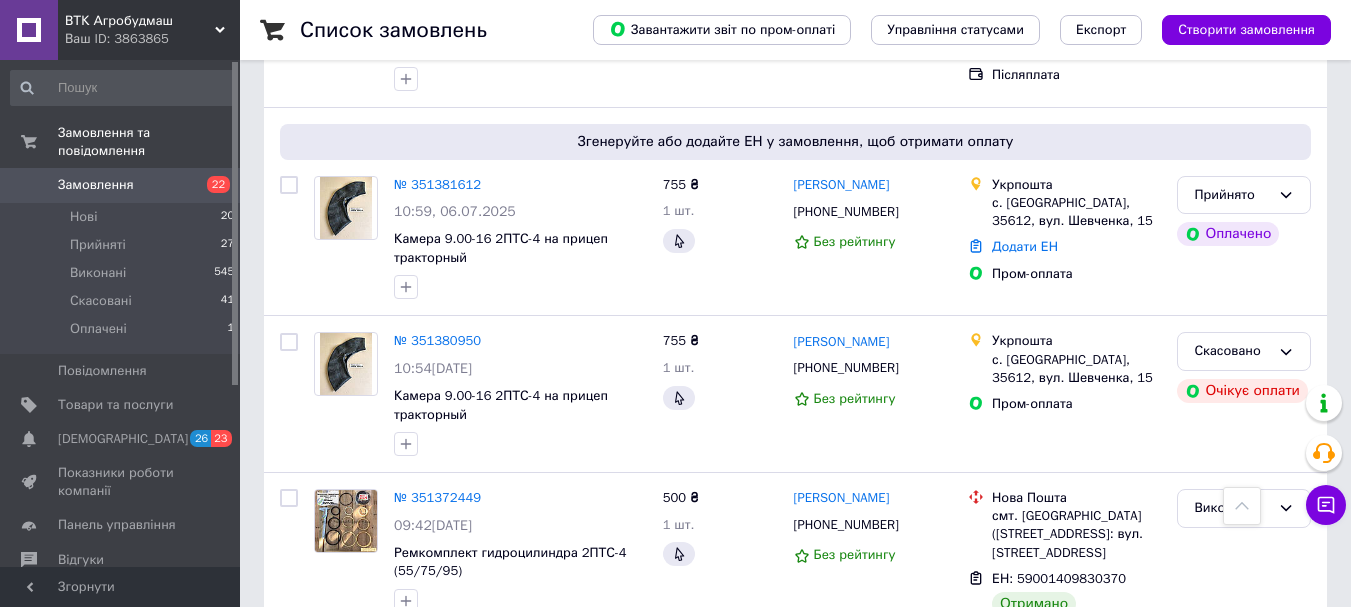 scroll, scrollTop: 1229, scrollLeft: 0, axis: vertical 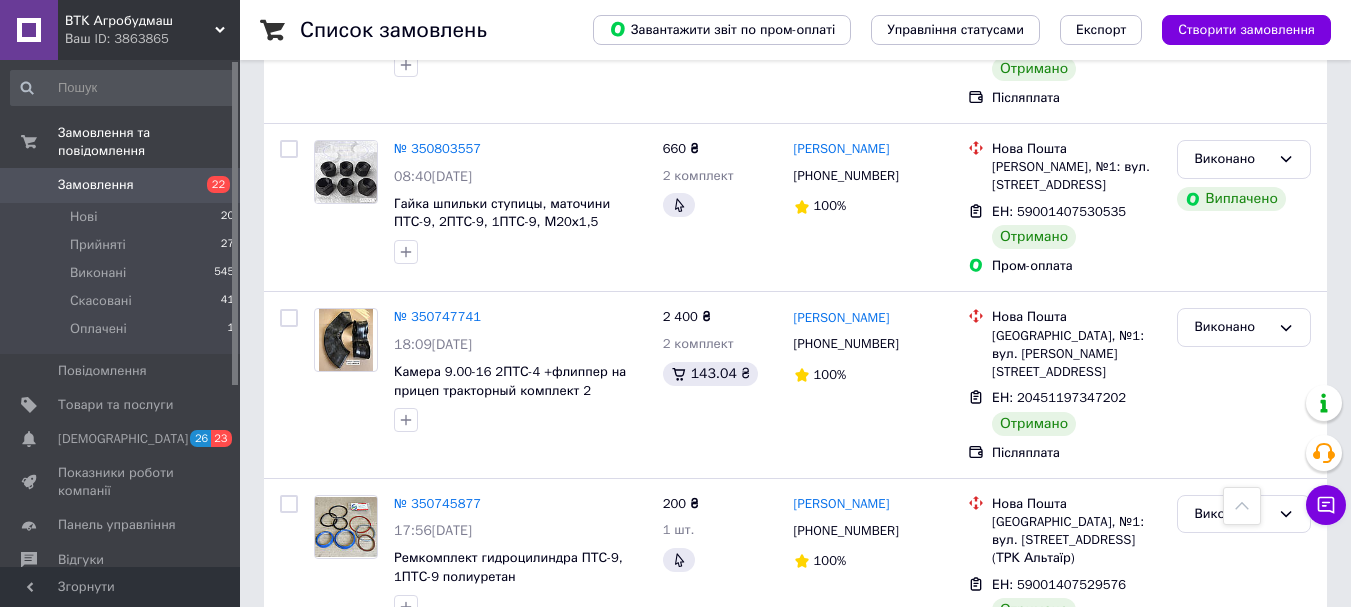 click on "3" at bounding box center (494, 709) 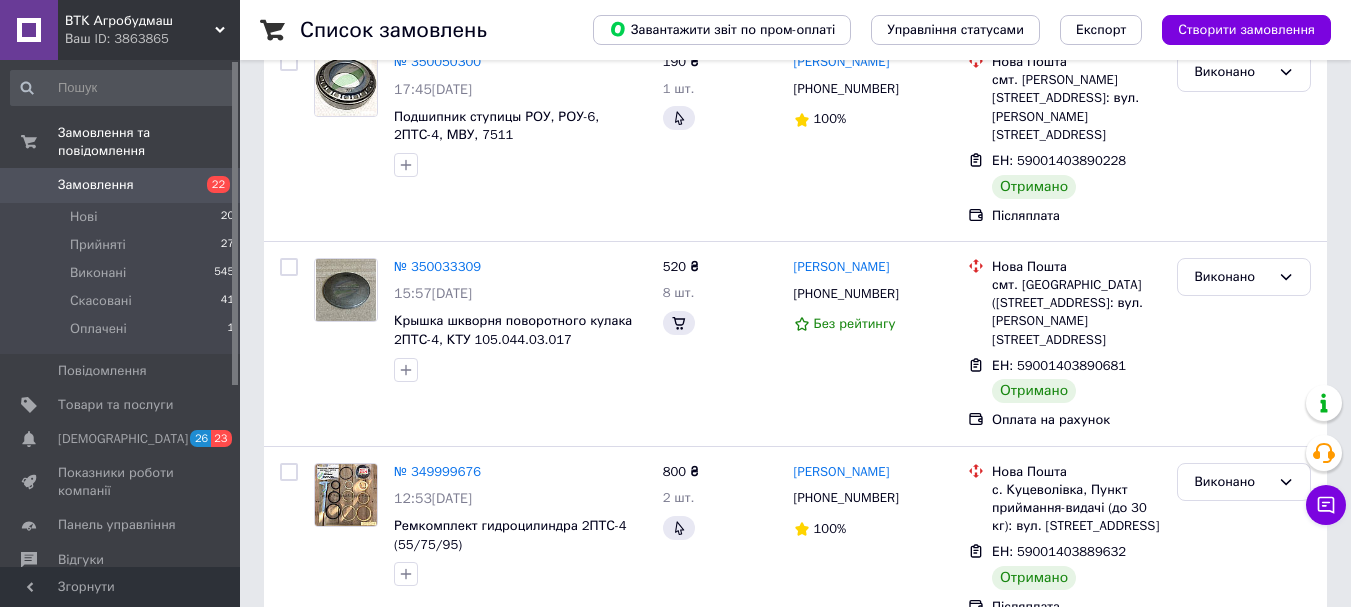 scroll, scrollTop: 0, scrollLeft: 0, axis: both 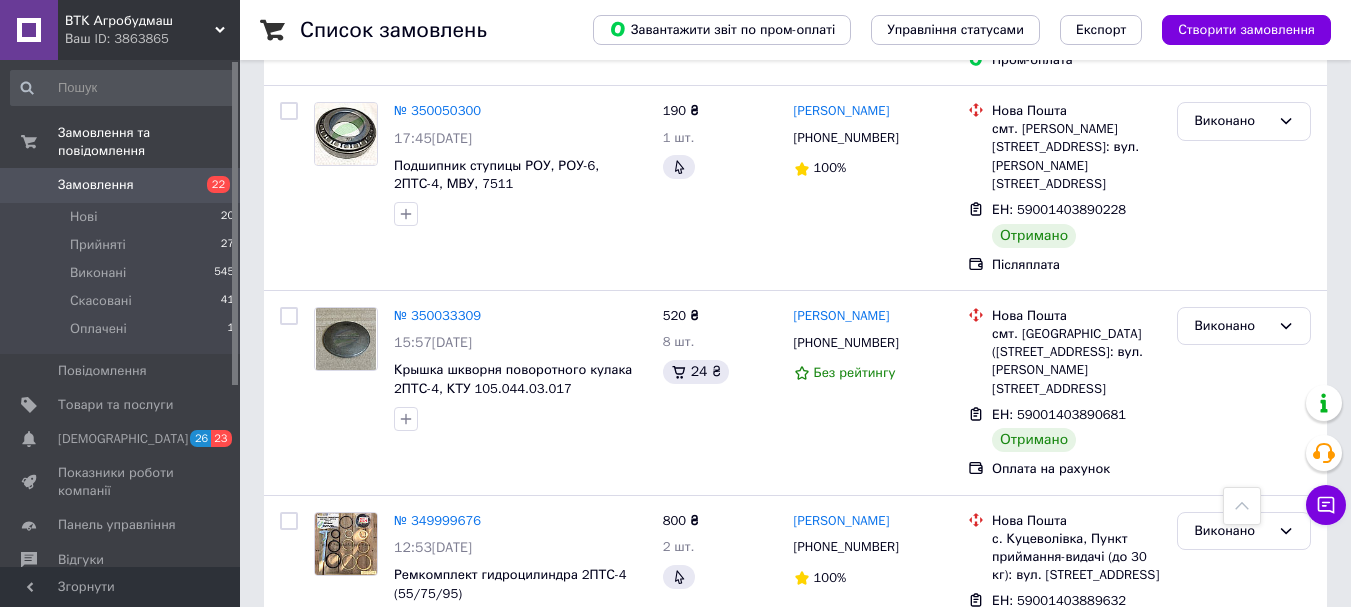 click on "4" at bounding box center (539, 726) 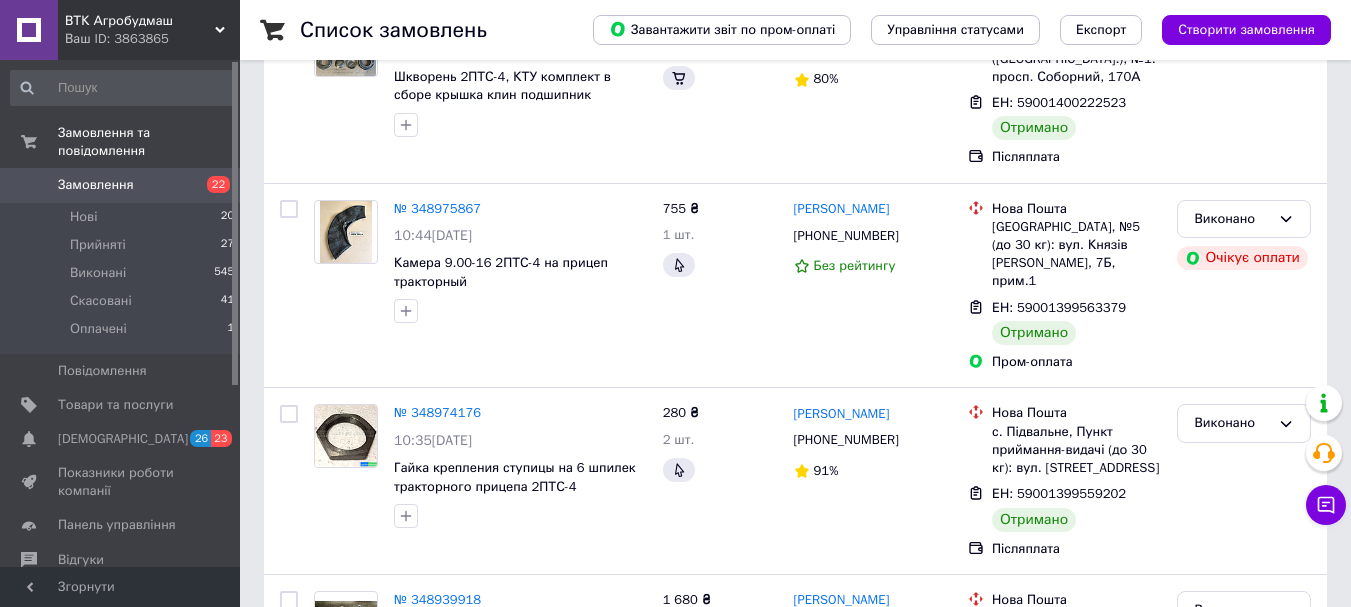 scroll, scrollTop: 0, scrollLeft: 0, axis: both 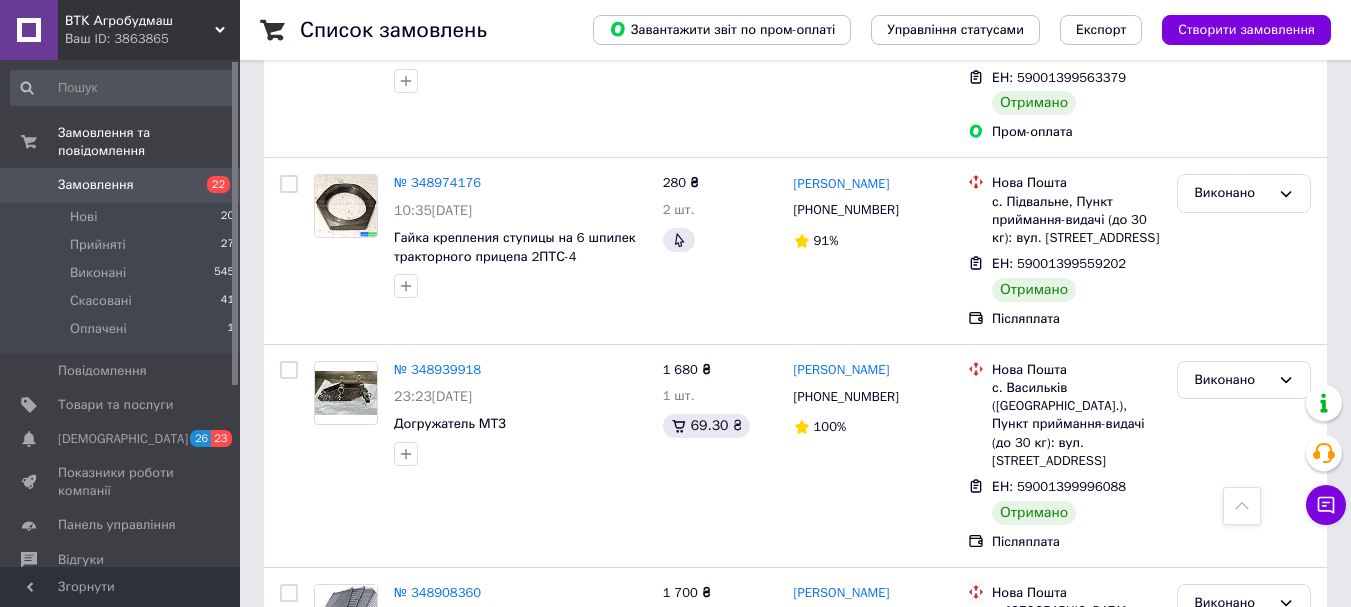 click on "3" at bounding box center [494, 800] 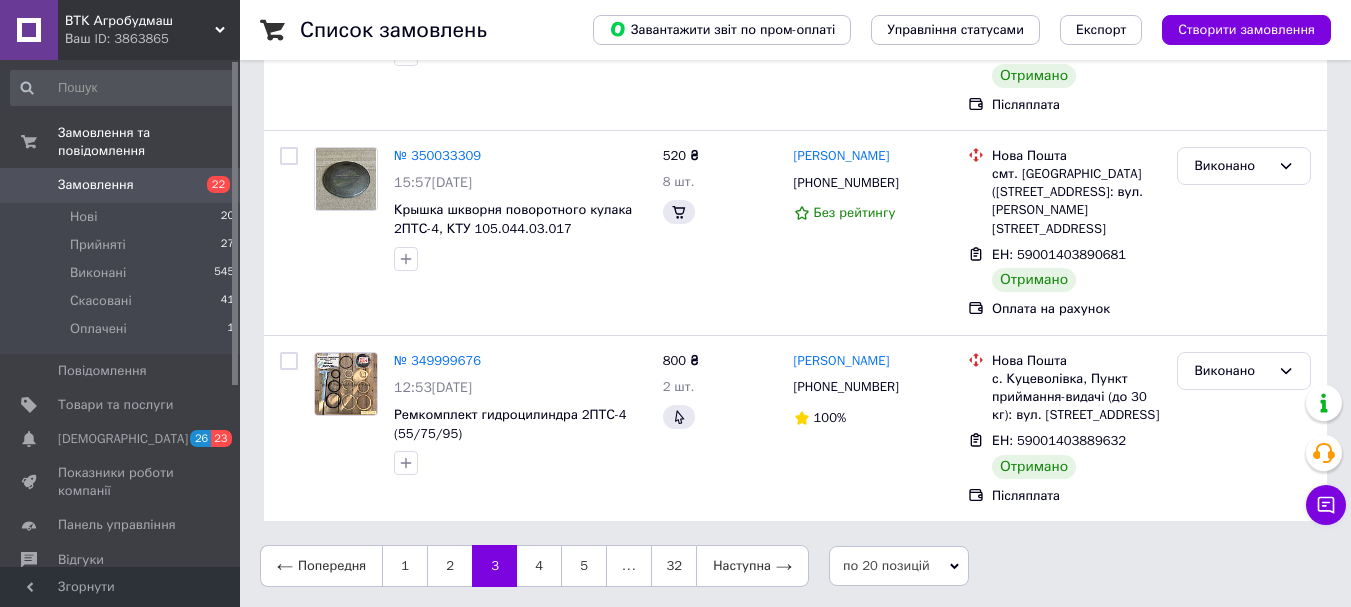 scroll, scrollTop: 0, scrollLeft: 0, axis: both 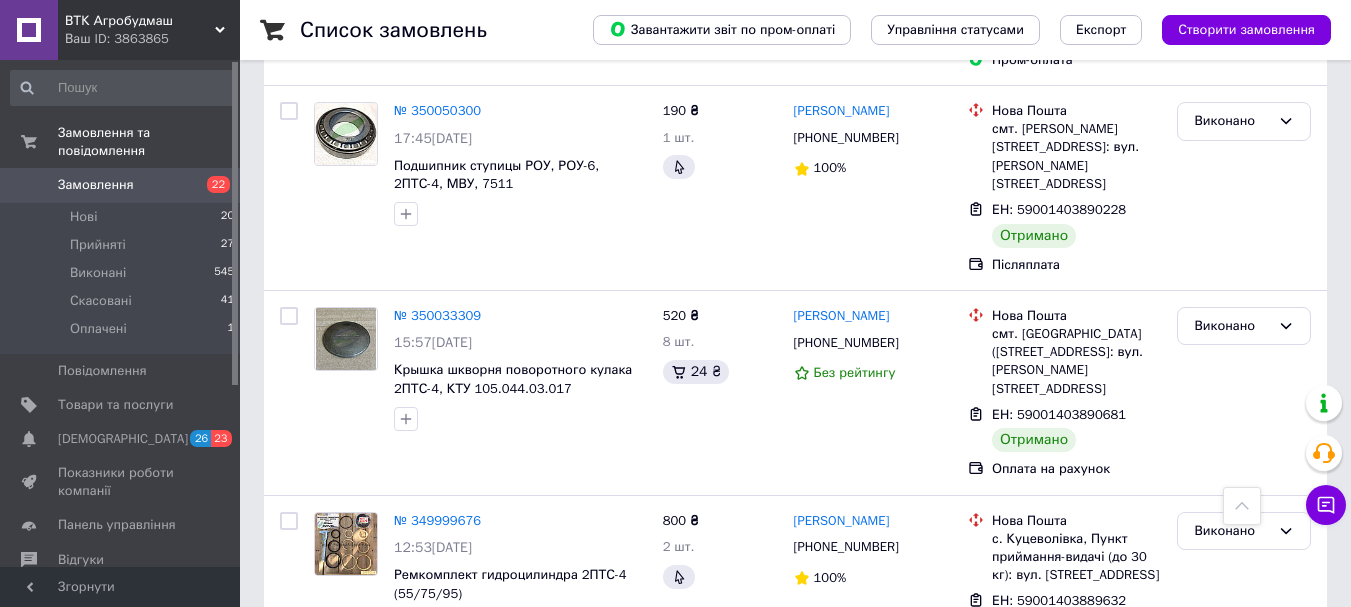 click on "2" at bounding box center [449, 726] 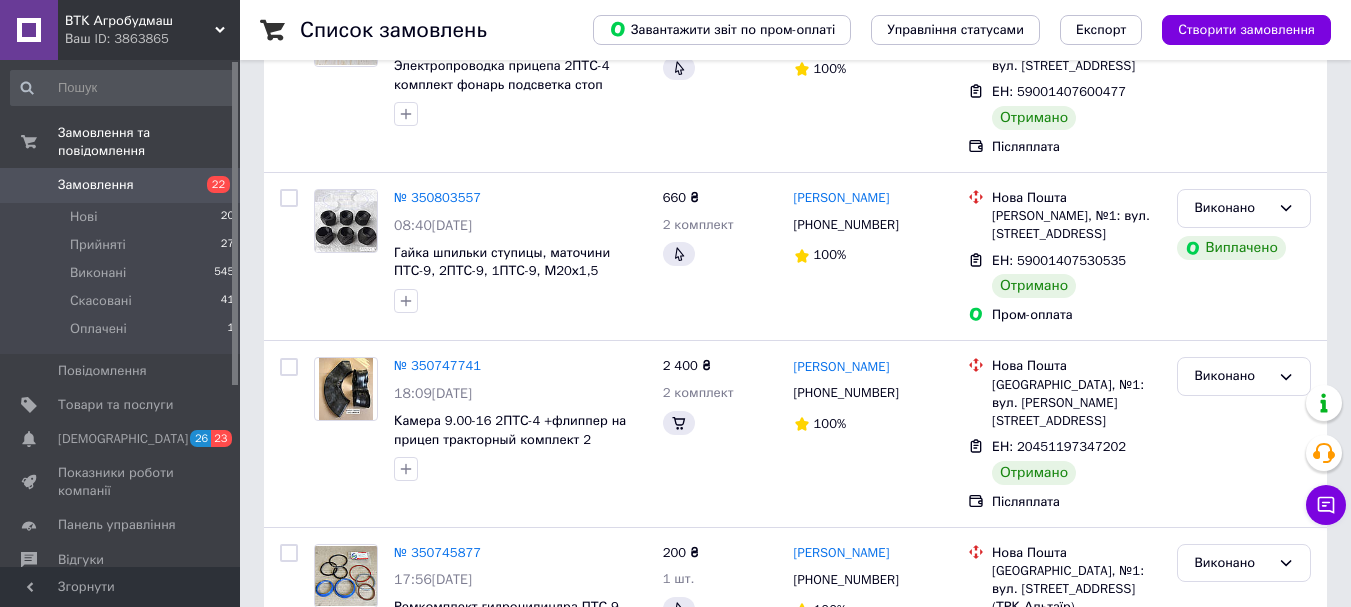 scroll, scrollTop: 0, scrollLeft: 0, axis: both 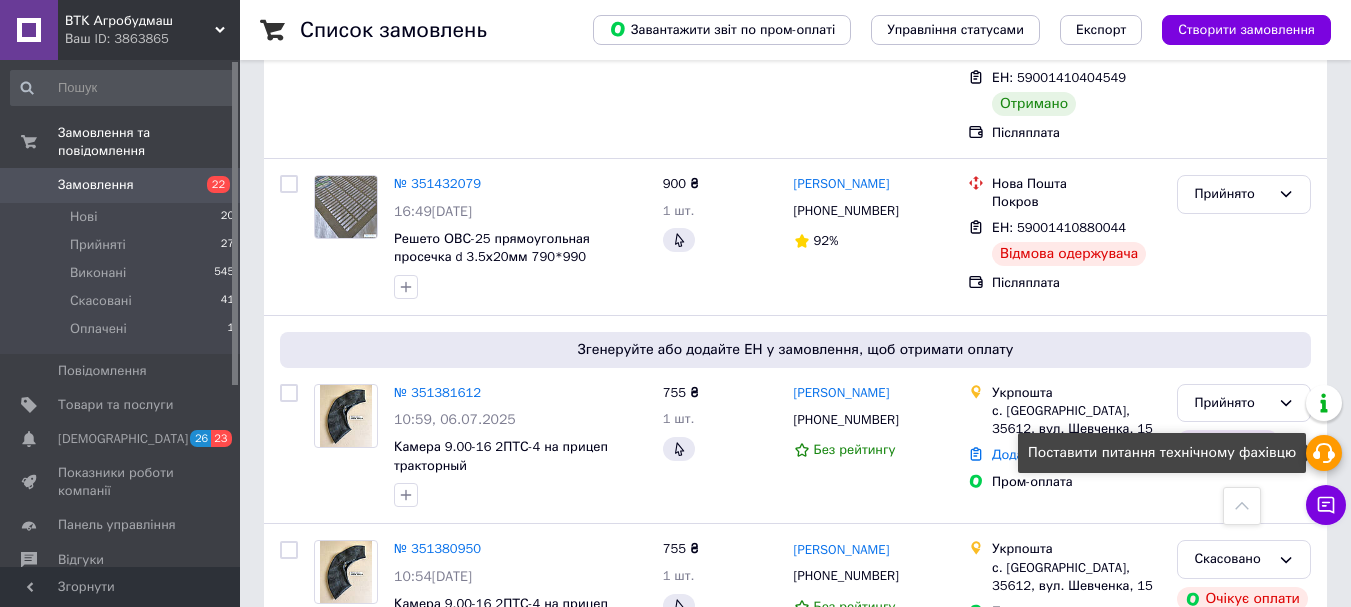 click 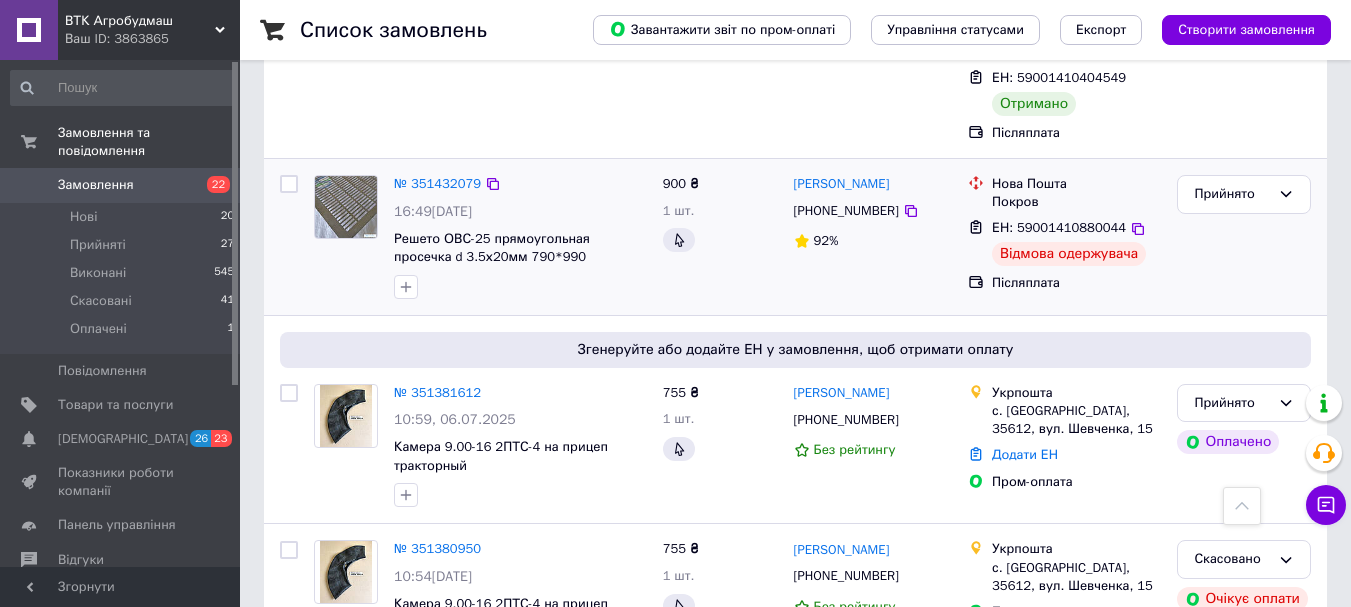 click on "Прийнято" at bounding box center (1244, 237) 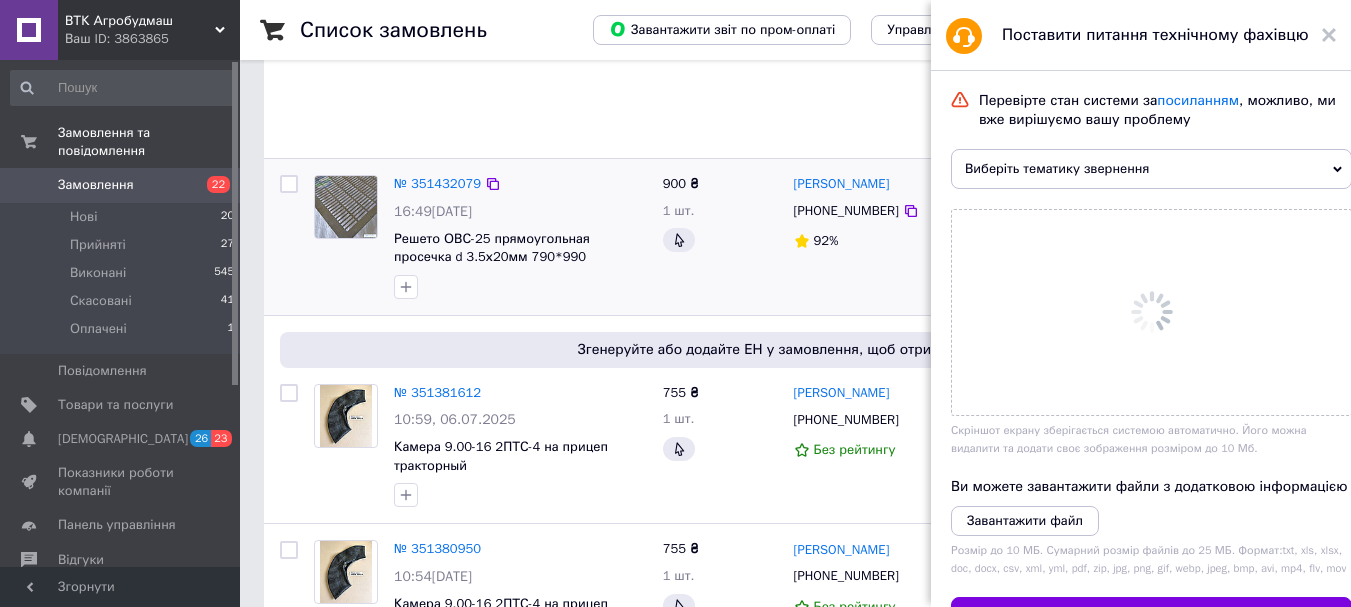 click on "Виберіть тематику звернення" at bounding box center (1151, 169) 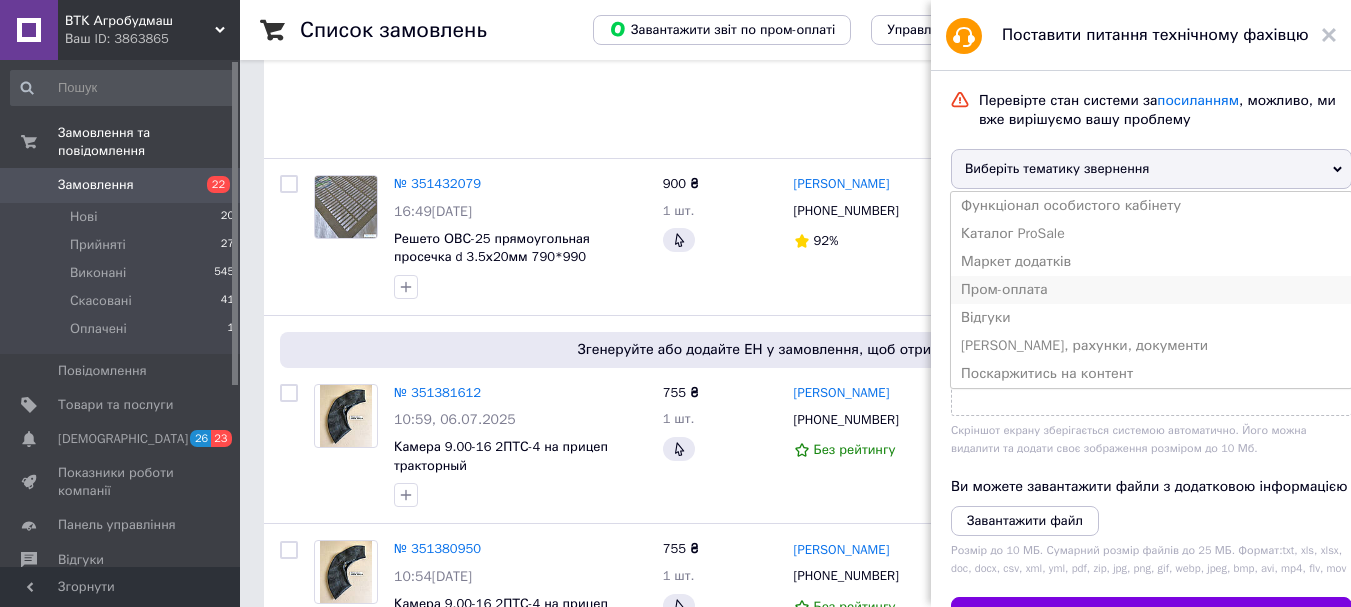 click on "Пром-оплата" at bounding box center [1151, 290] 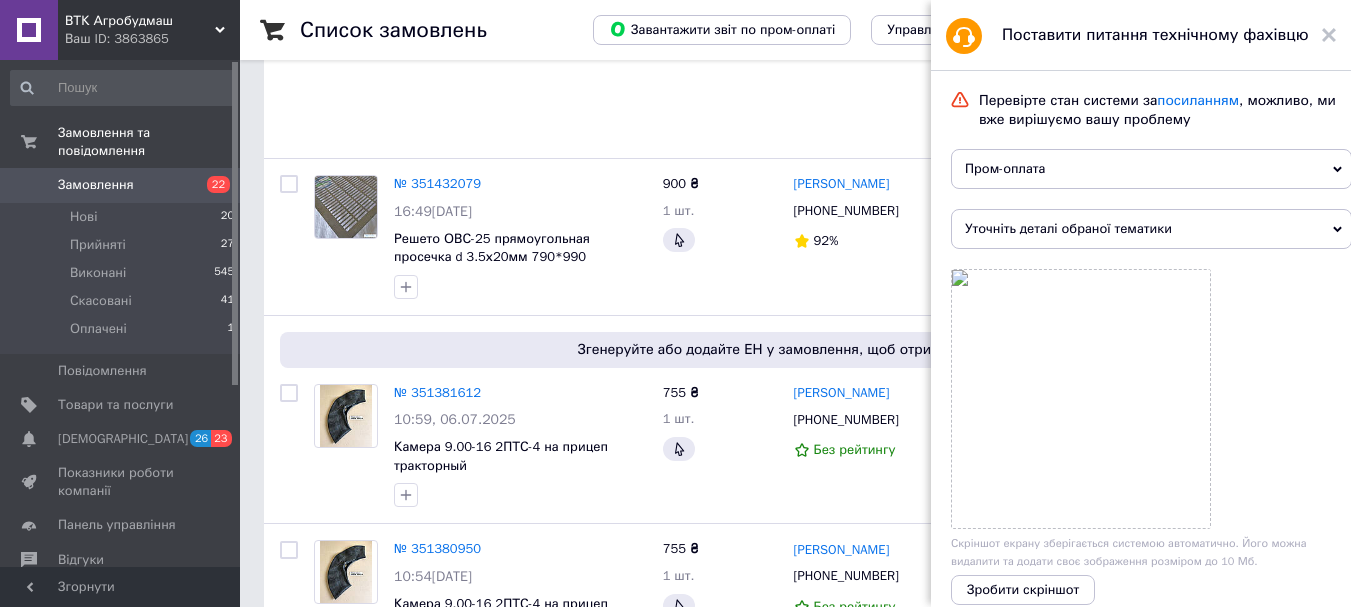 click on "Уточніть деталі обраної тематики" at bounding box center (1151, 229) 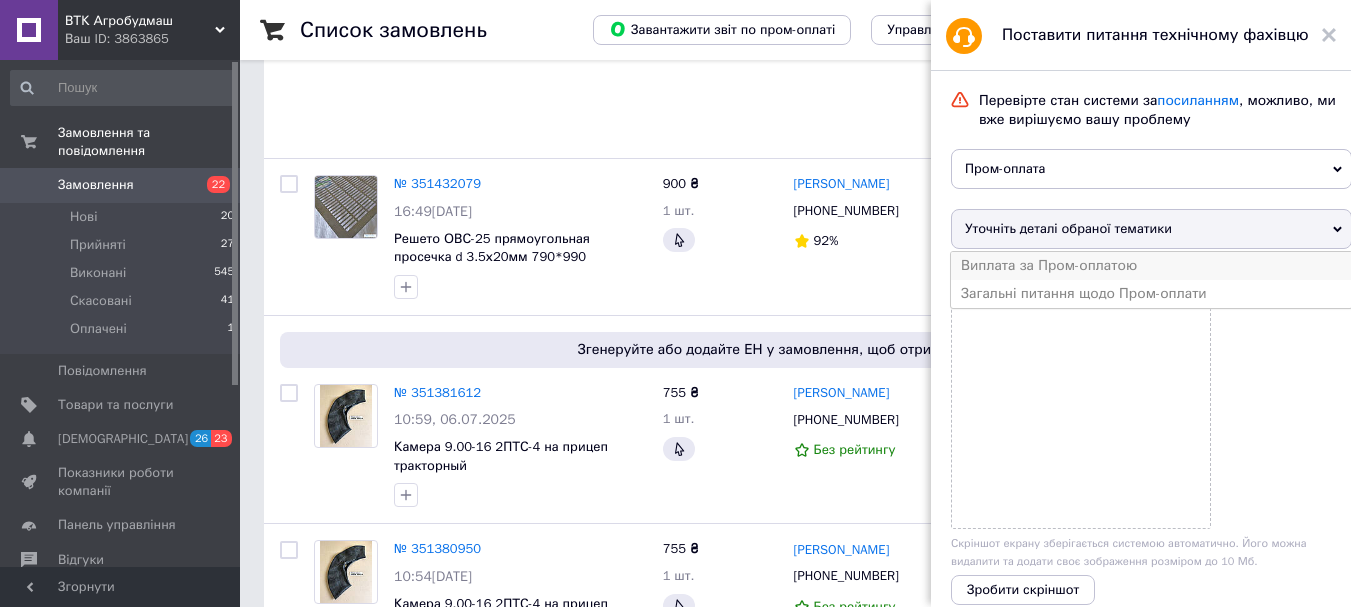 click on "Виплата за Пром-оплатою" at bounding box center [1151, 266] 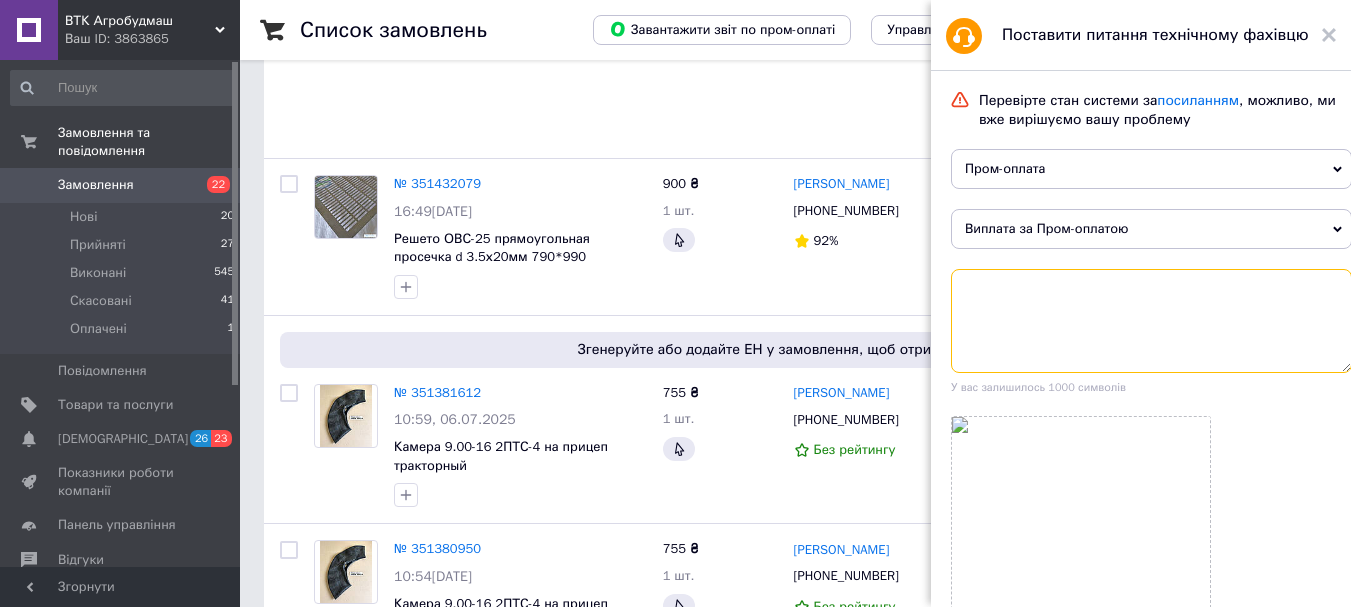click at bounding box center [1151, 321] 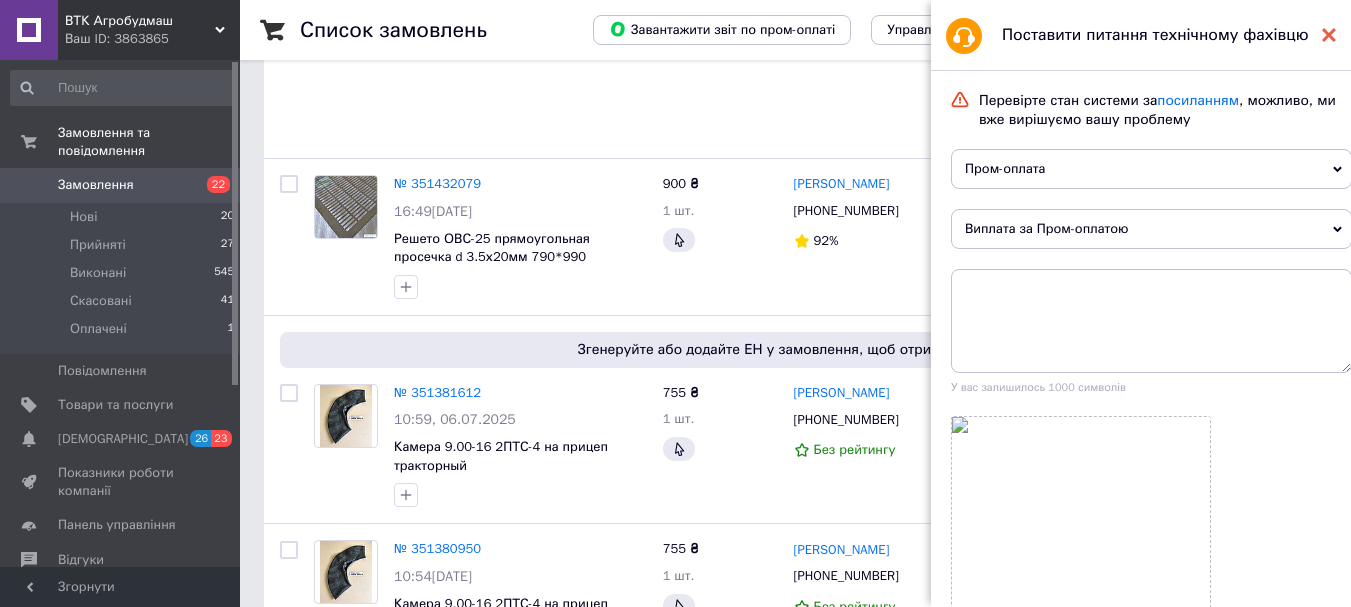 click 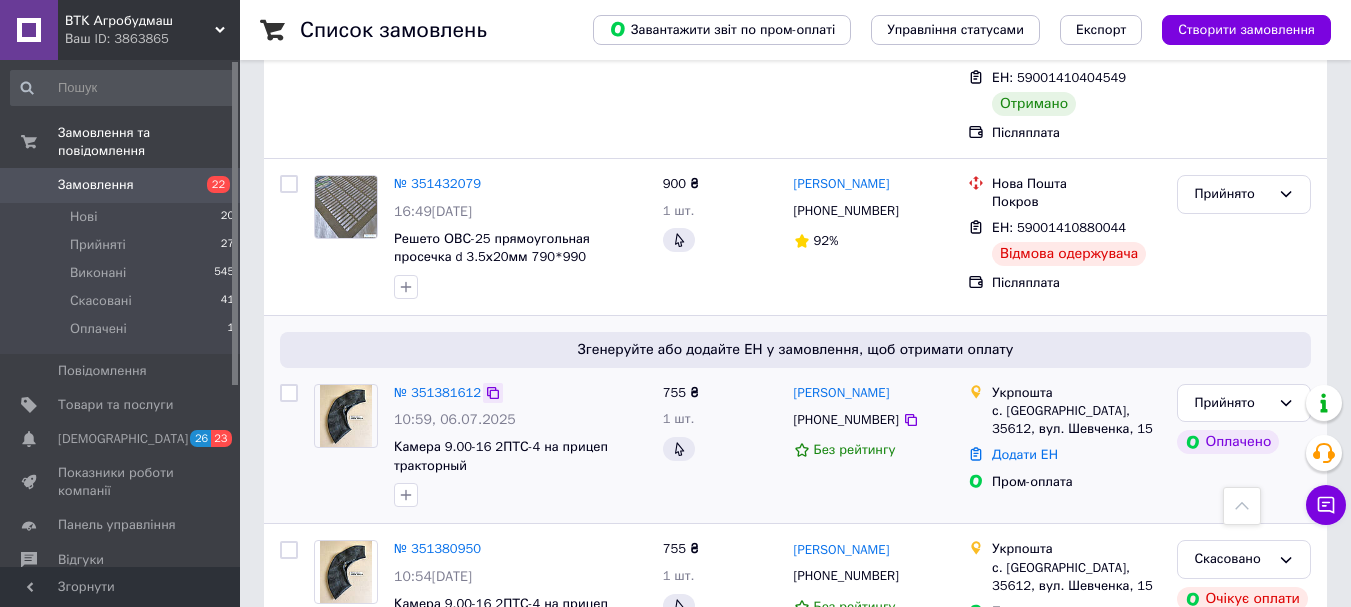 click 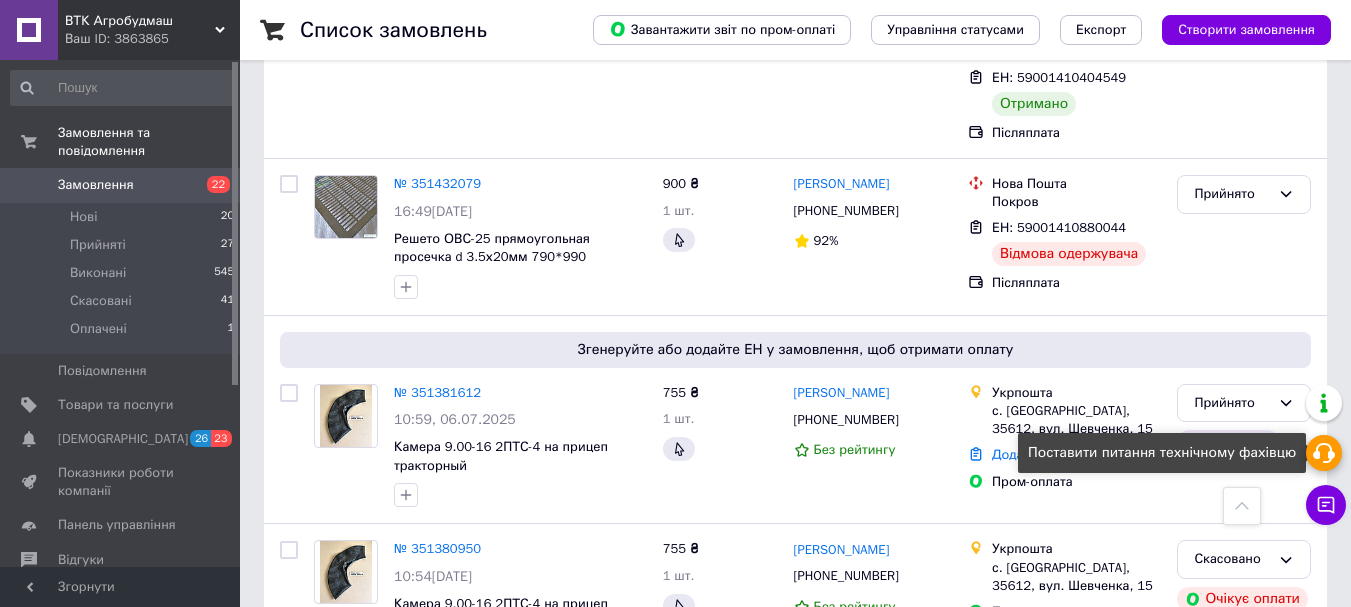 click 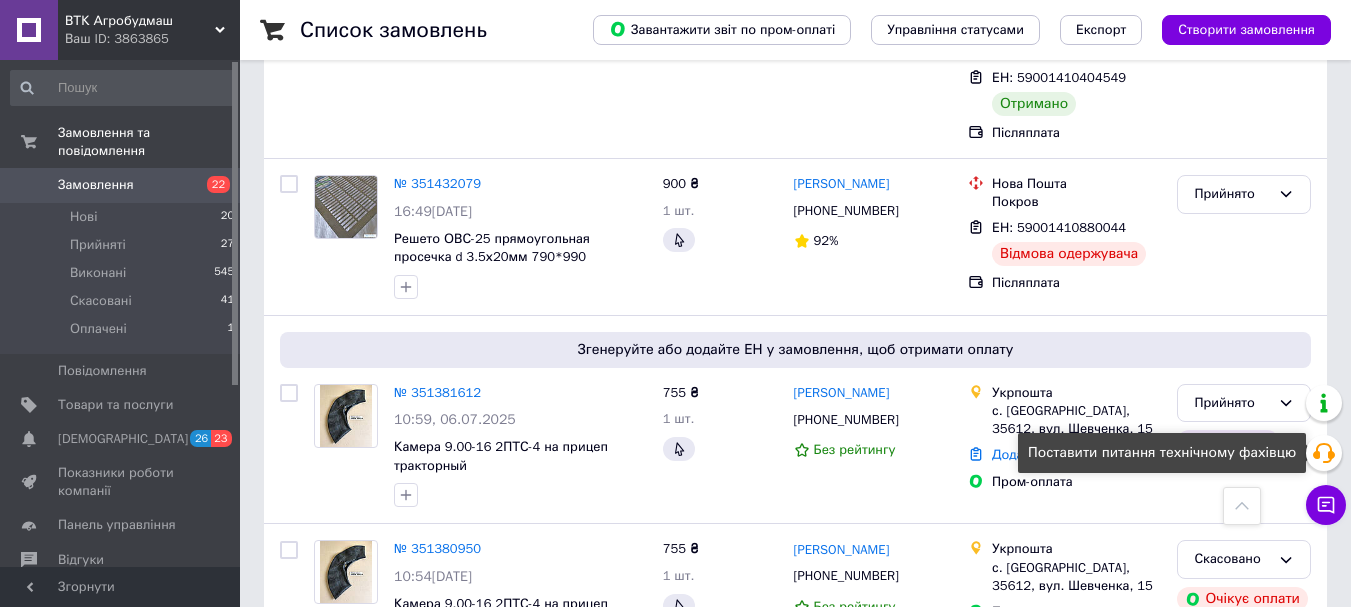click 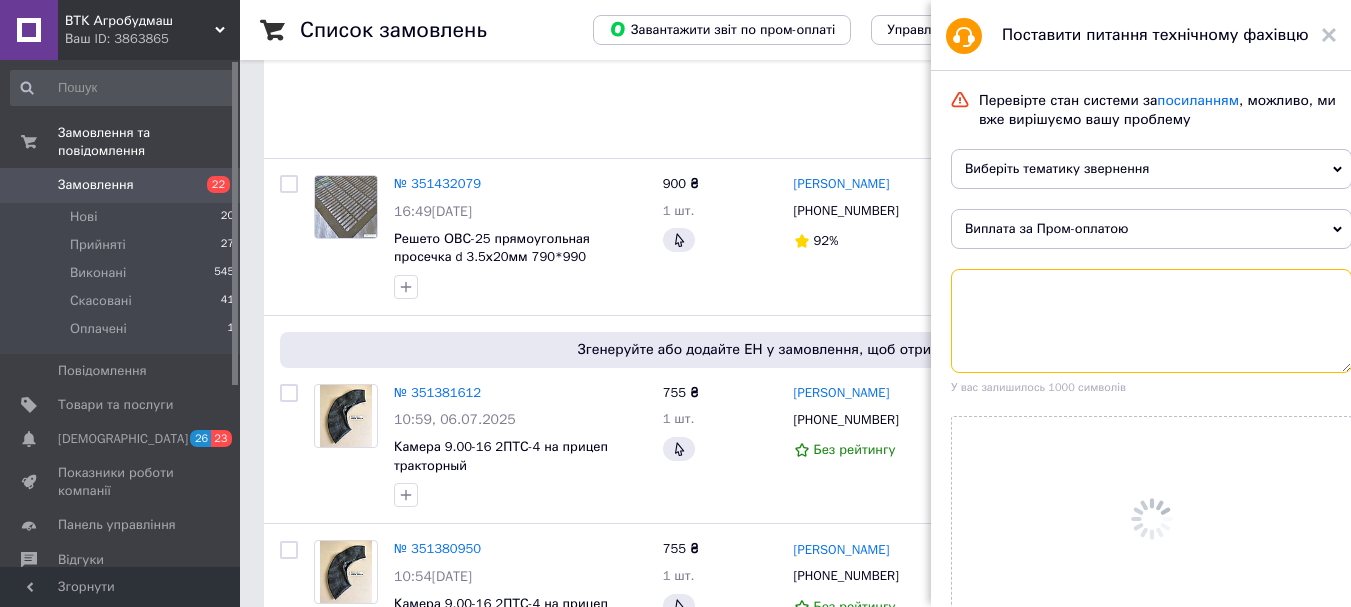 click at bounding box center [1151, 321] 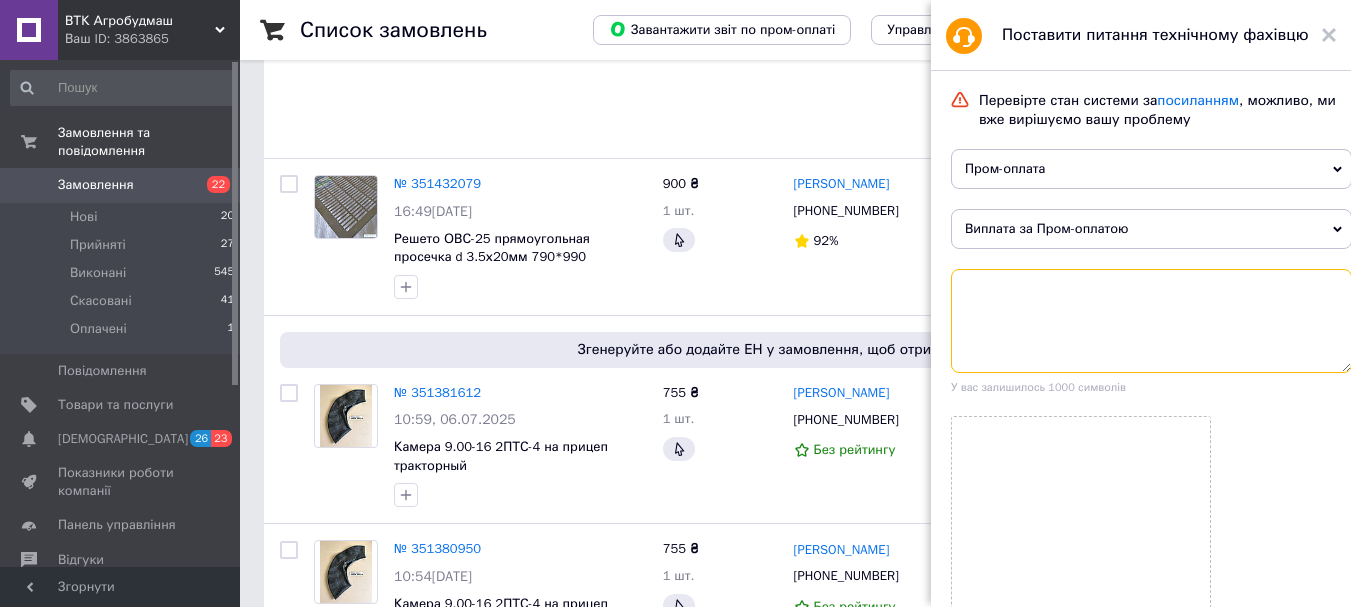 paste on "351381612" 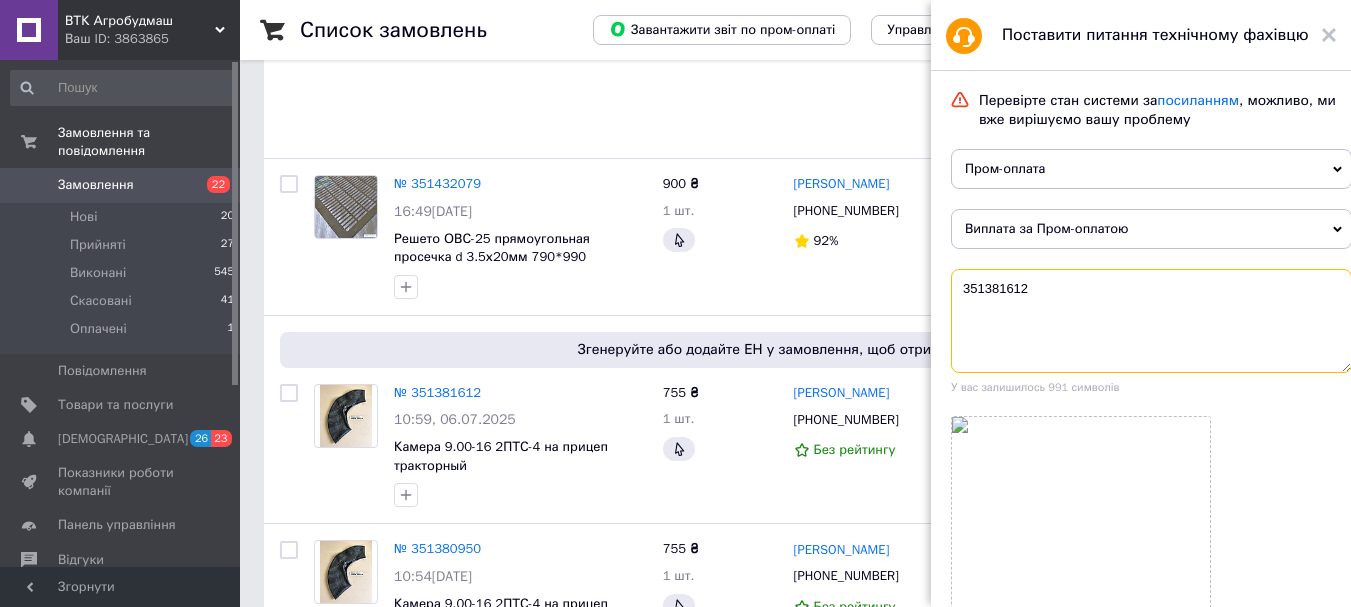 click on "351381612" at bounding box center [1151, 321] 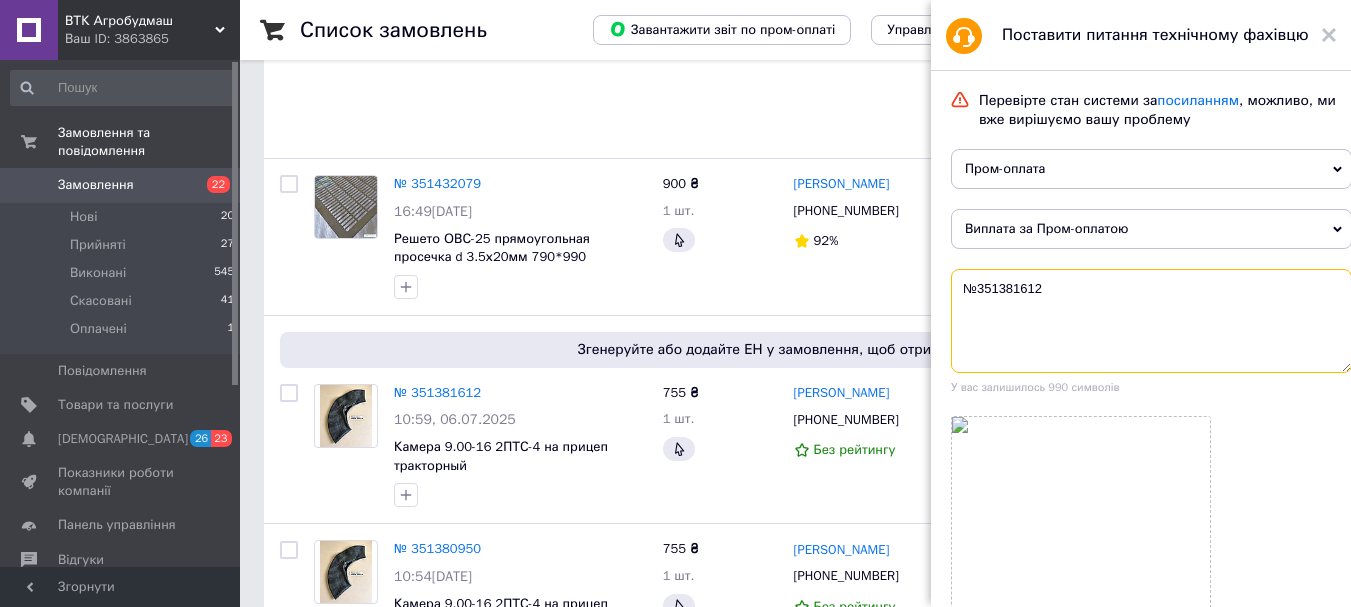 click on "№351381612" at bounding box center (1151, 321) 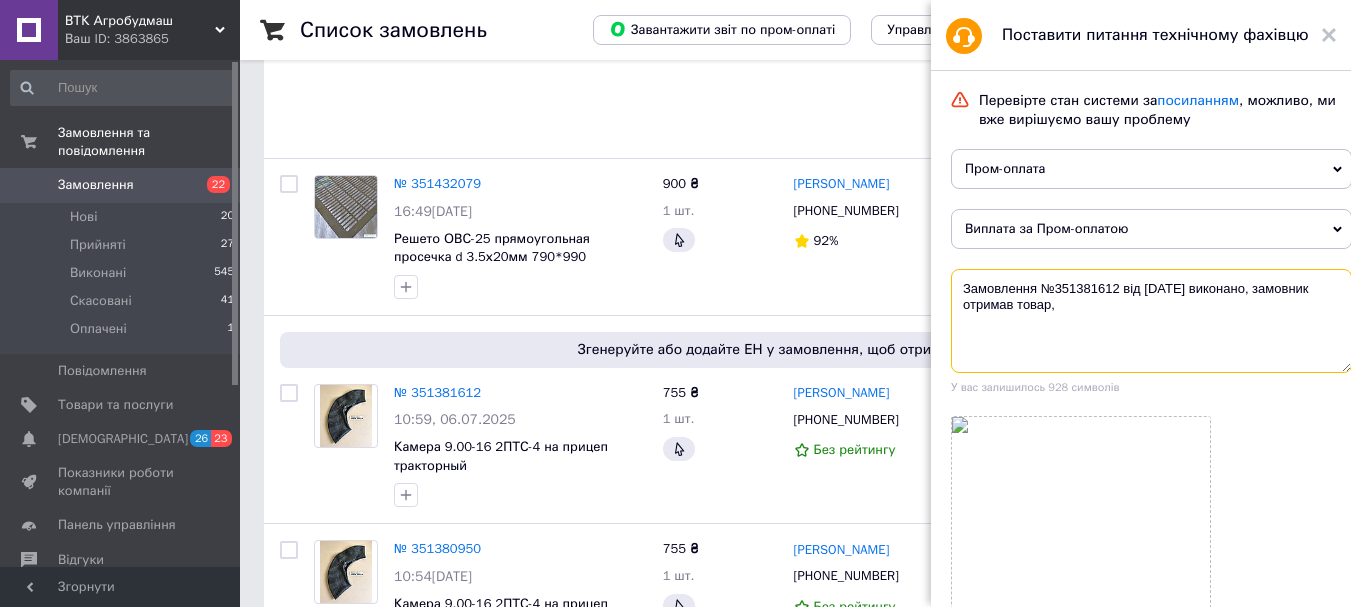click on "Замовлення №351381612 від [DATE] виконано, замовник отримав товар," at bounding box center (1151, 321) 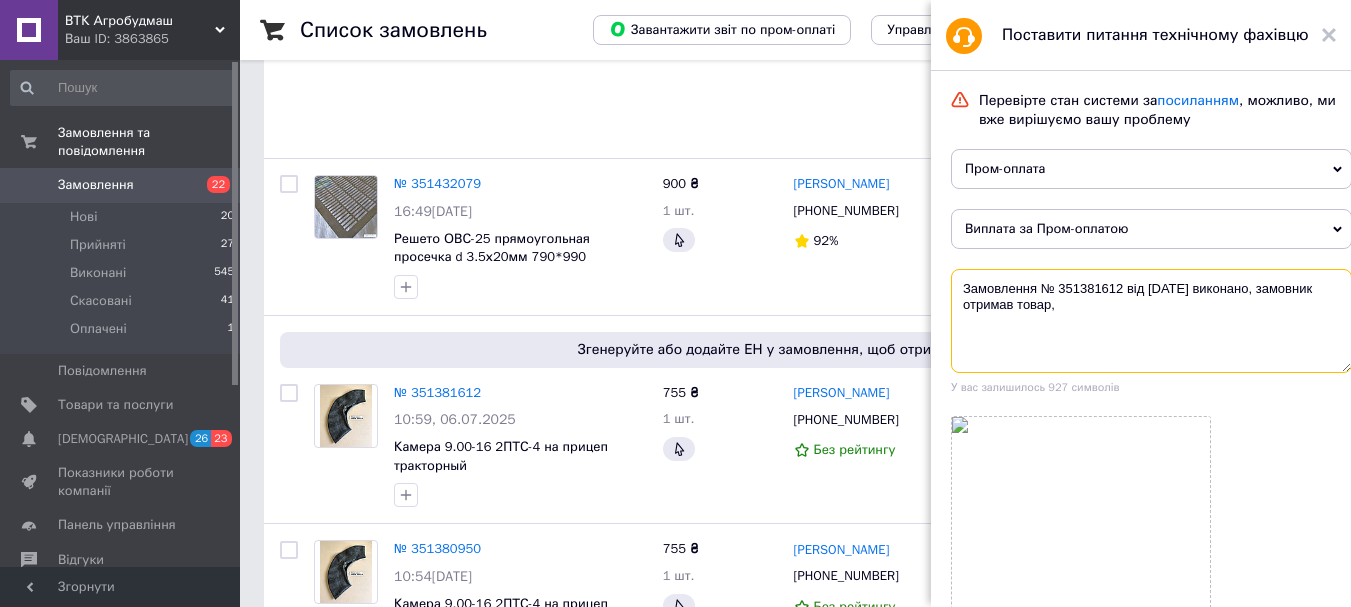 click on "Замовлення № 351381612 від [DATE] виконано, замовник отримав товар," at bounding box center (1151, 321) 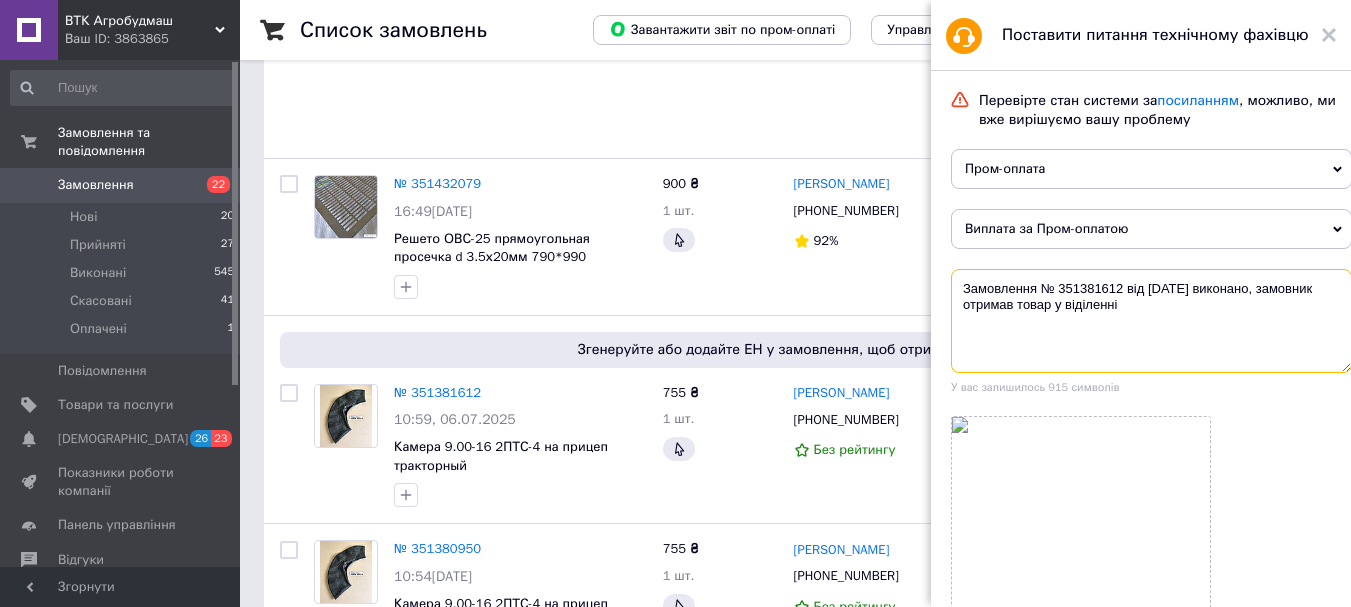 click on "Замовлення № 351381612 від [DATE] виконано, замовник отримав товар у віділенні" at bounding box center (1151, 321) 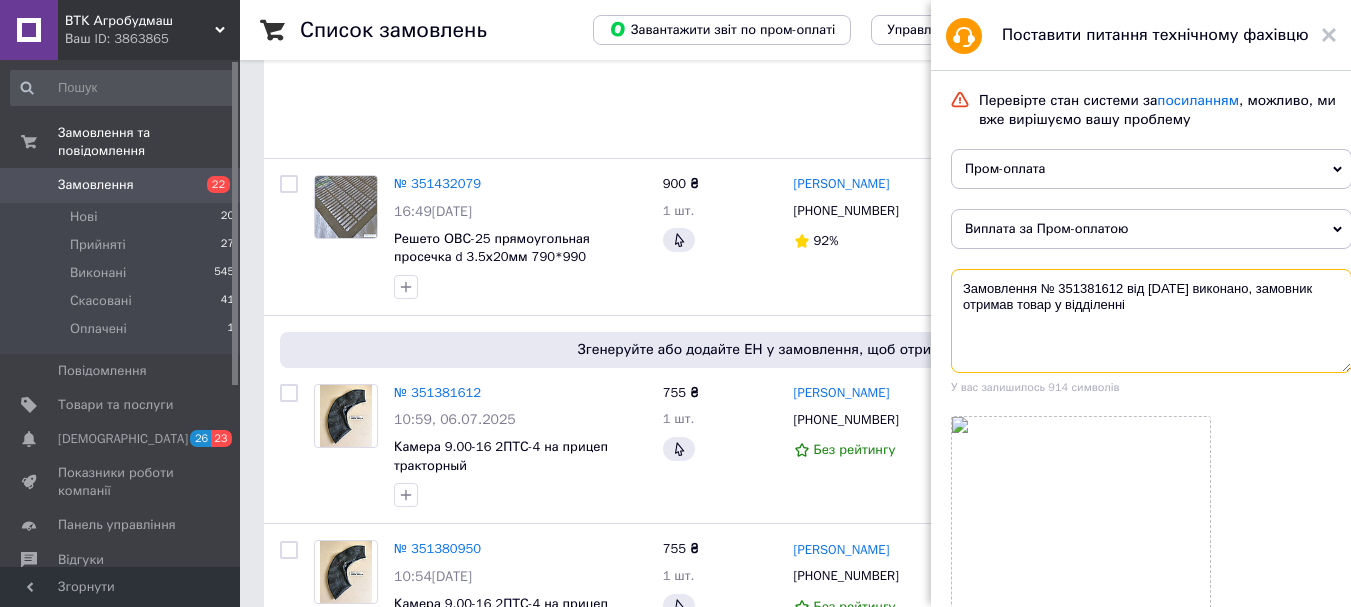 click on "Замовлення № 351381612 від [DATE] виконано, замовник отримав товар у відділенні" at bounding box center [1151, 321] 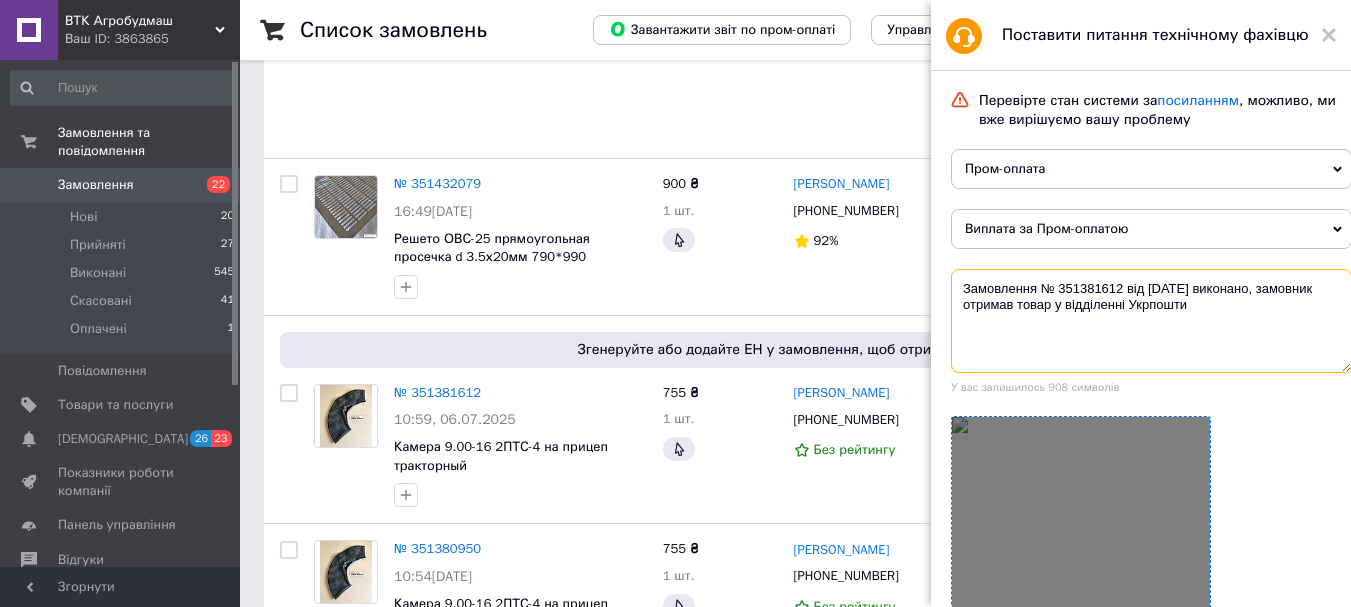 type on "Замовлення № 351381612 від [DATE] виконано, замовник отримав товар у відділенні Укрпошти" 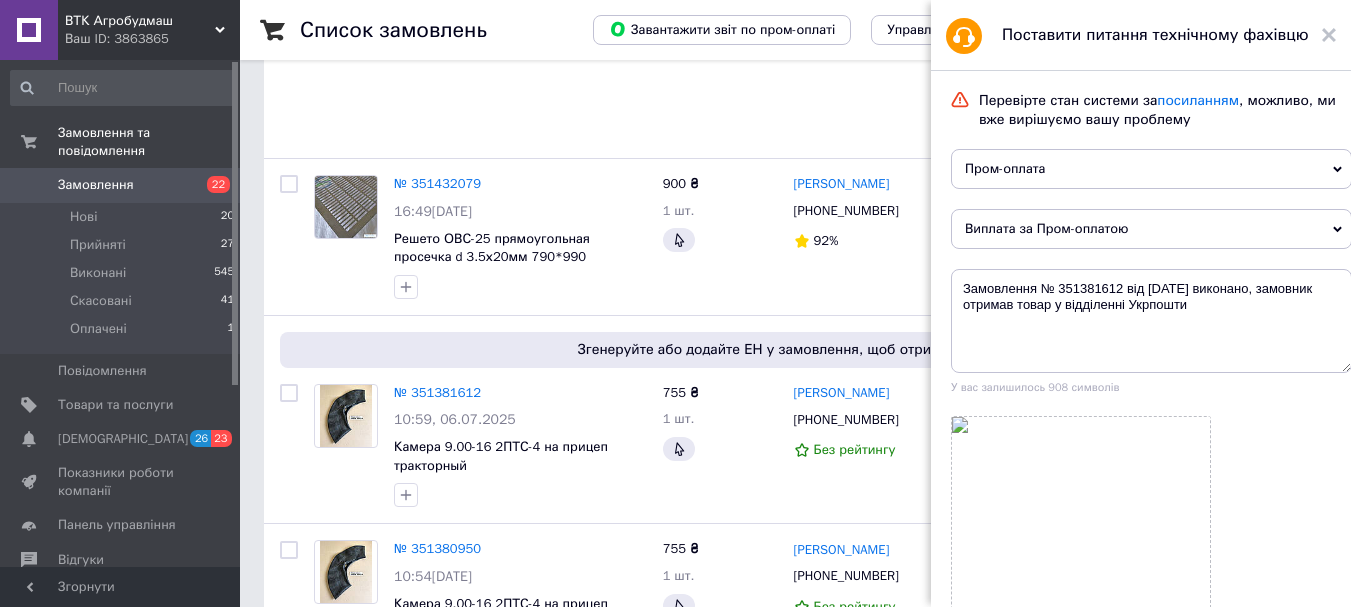 click at bounding box center (1151, 546) 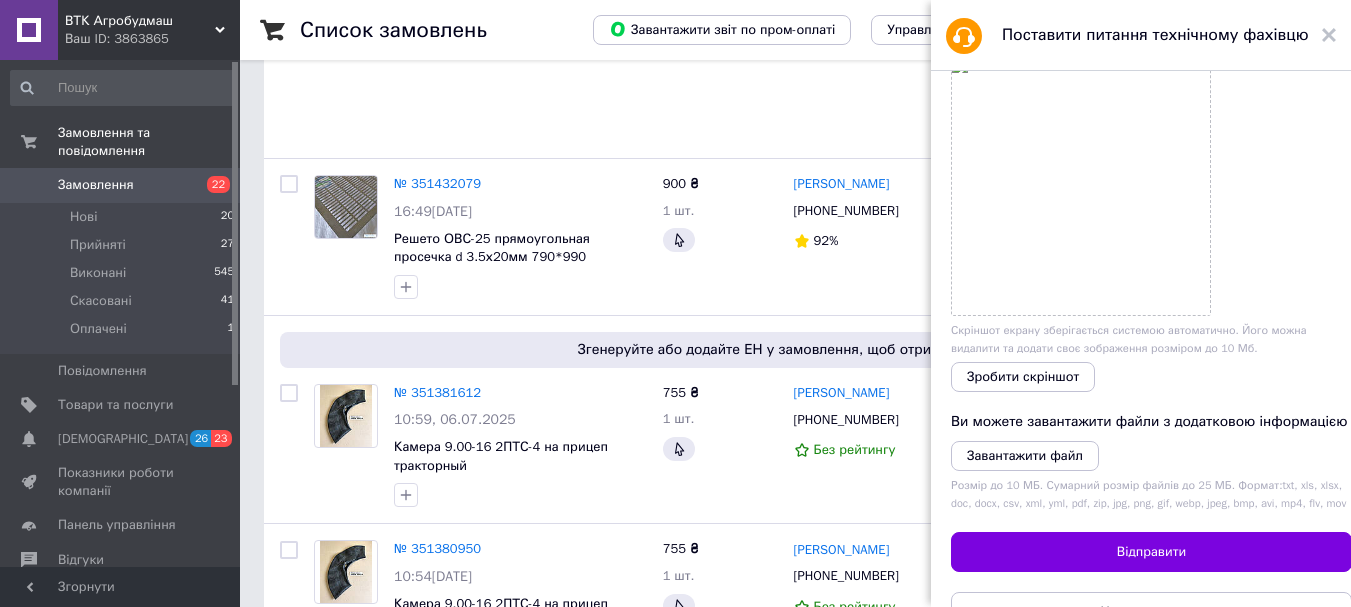 scroll, scrollTop: 400, scrollLeft: 0, axis: vertical 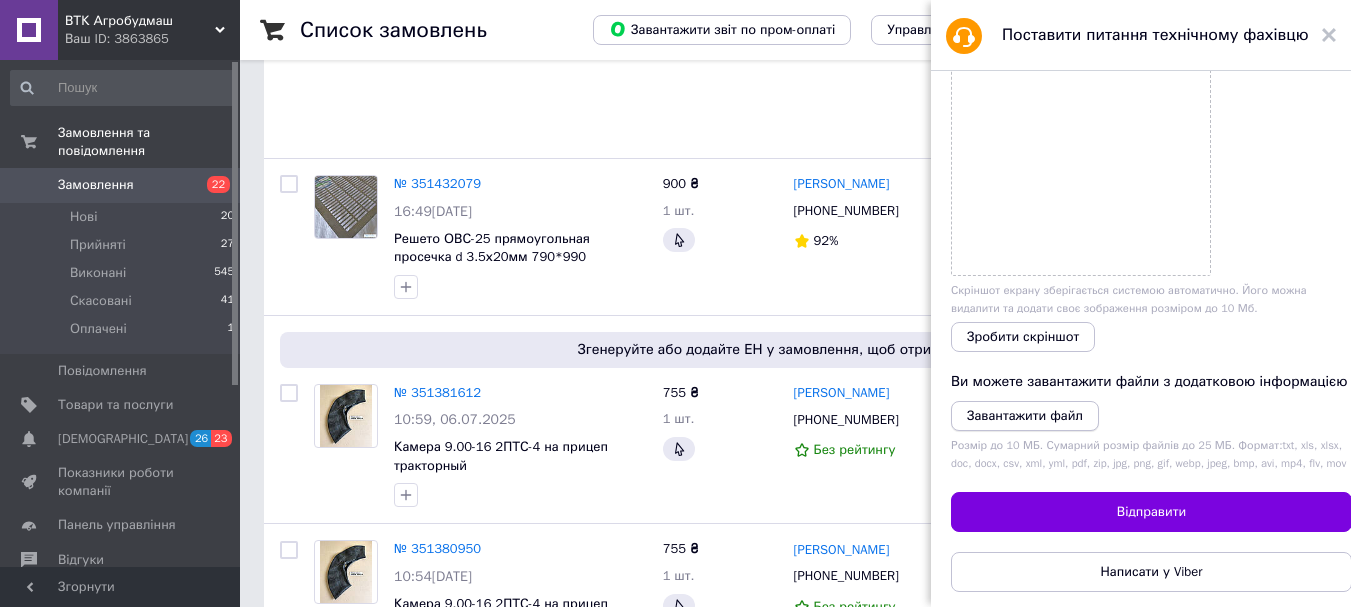 click on "Завантажити файл" at bounding box center (1025, 415) 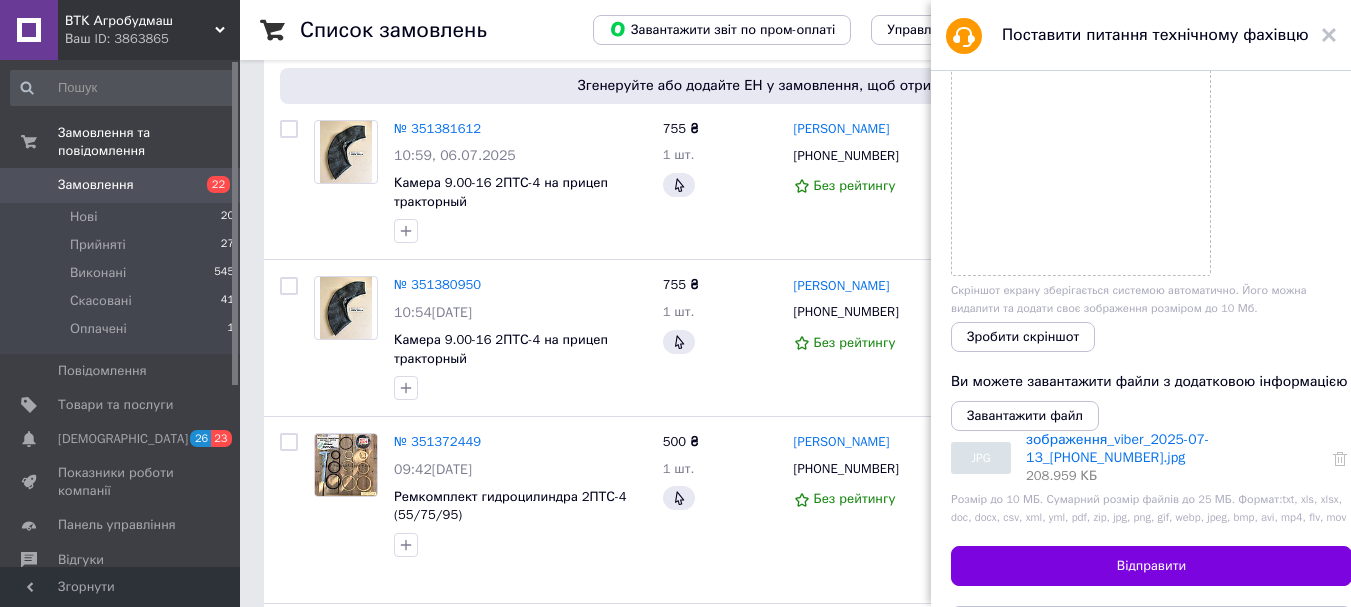 scroll, scrollTop: 1250, scrollLeft: 0, axis: vertical 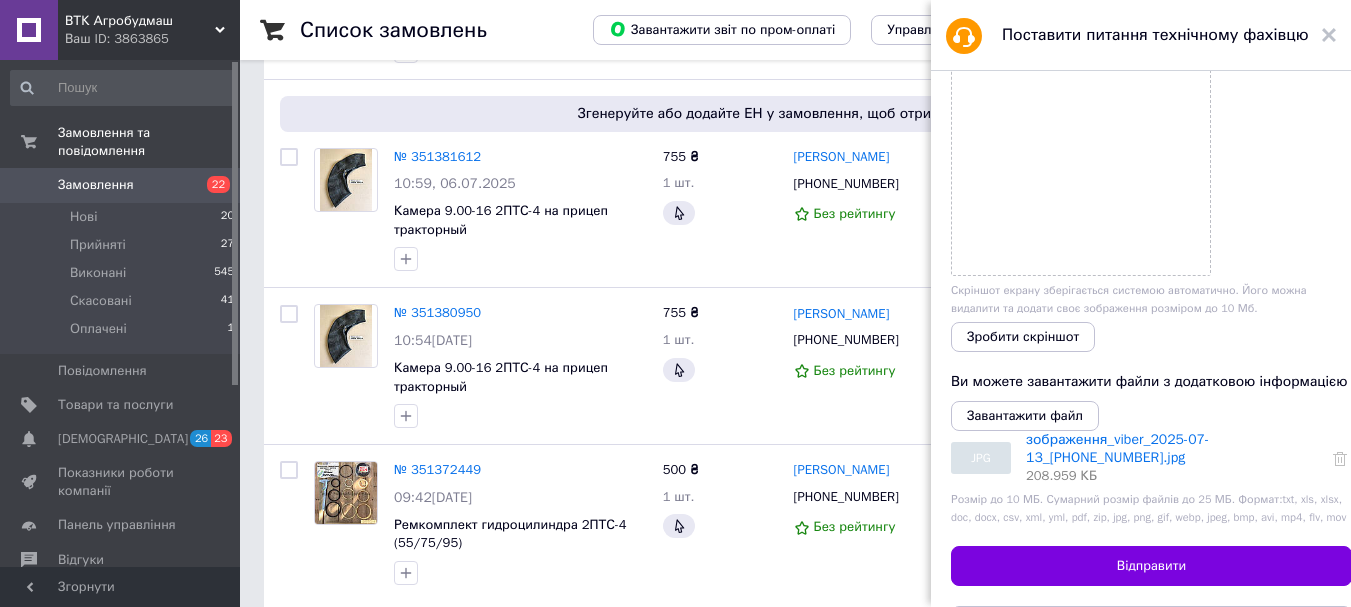 click at bounding box center (1151, 146) 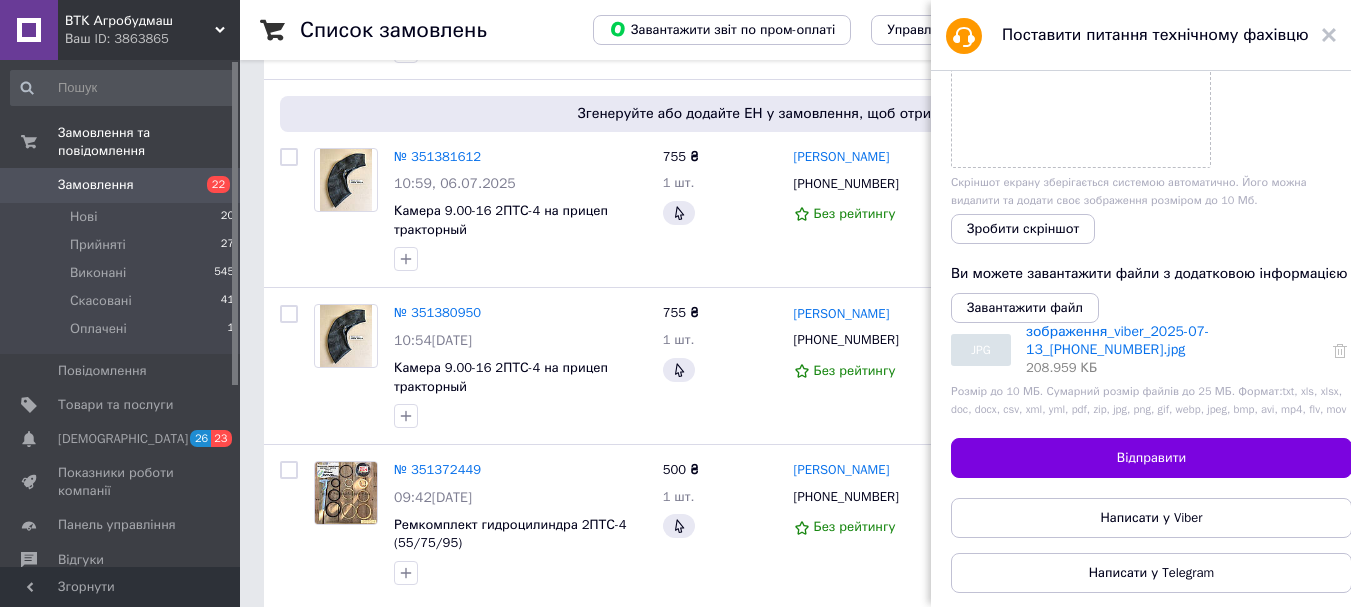 scroll, scrollTop: 558, scrollLeft: 0, axis: vertical 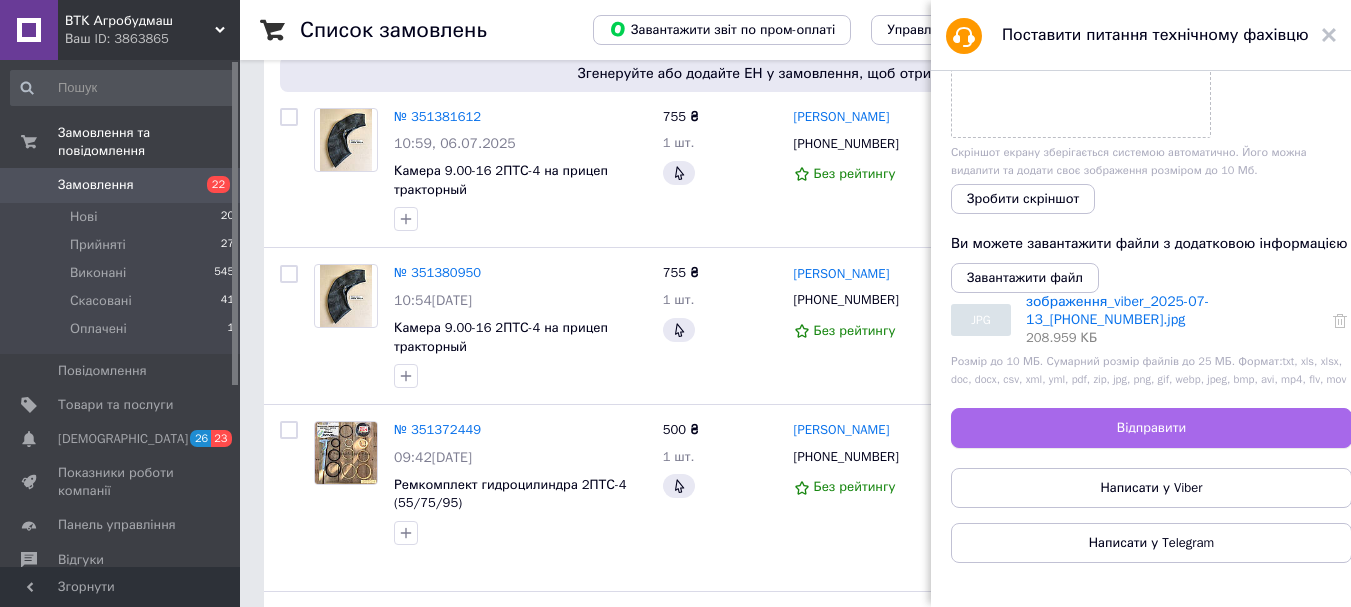 click on "Відправити" at bounding box center (1151, 428) 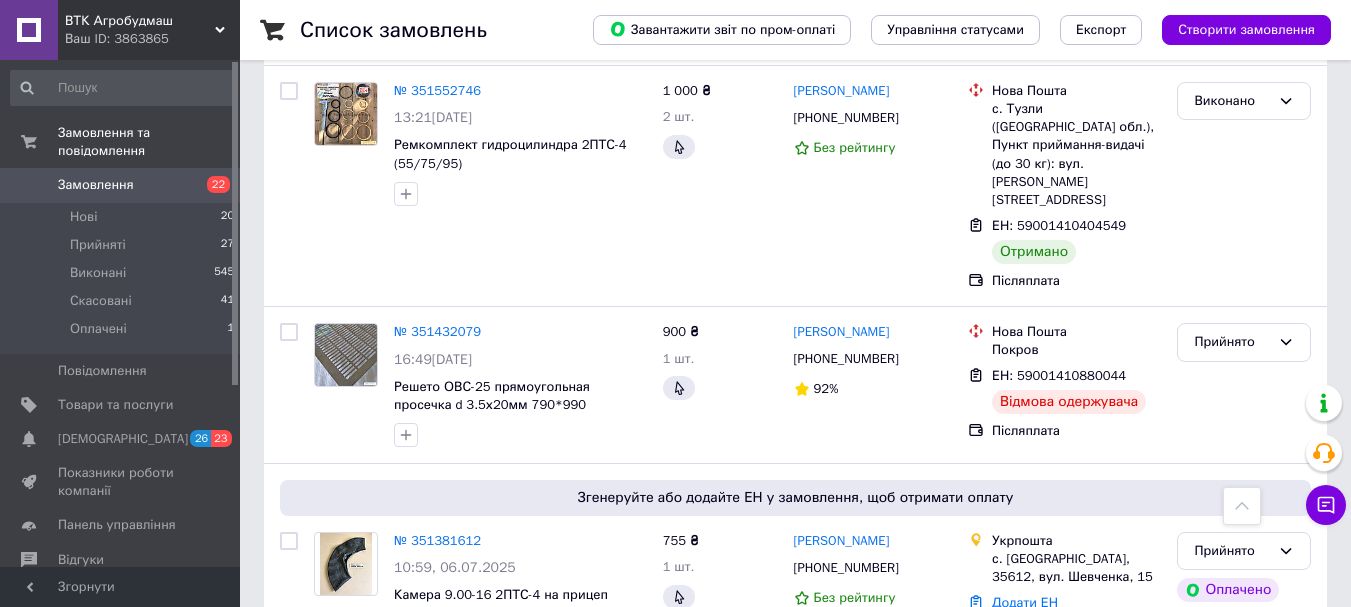 scroll, scrollTop: 464, scrollLeft: 0, axis: vertical 